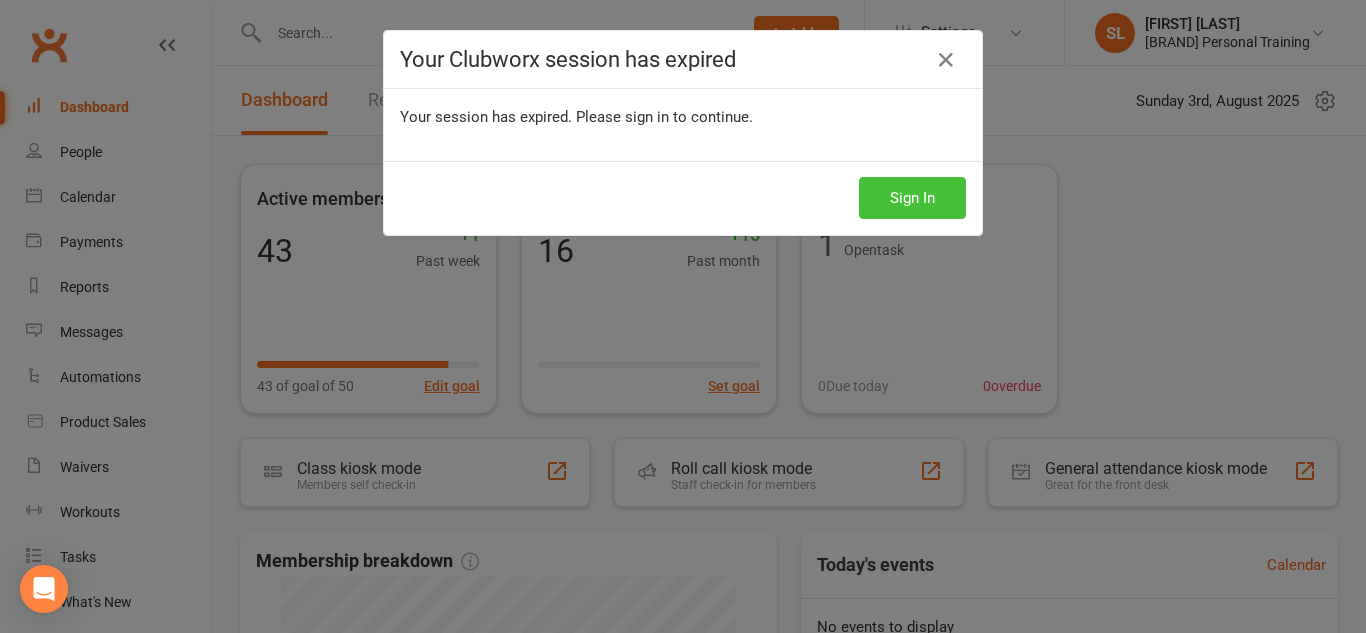 scroll, scrollTop: 0, scrollLeft: 0, axis: both 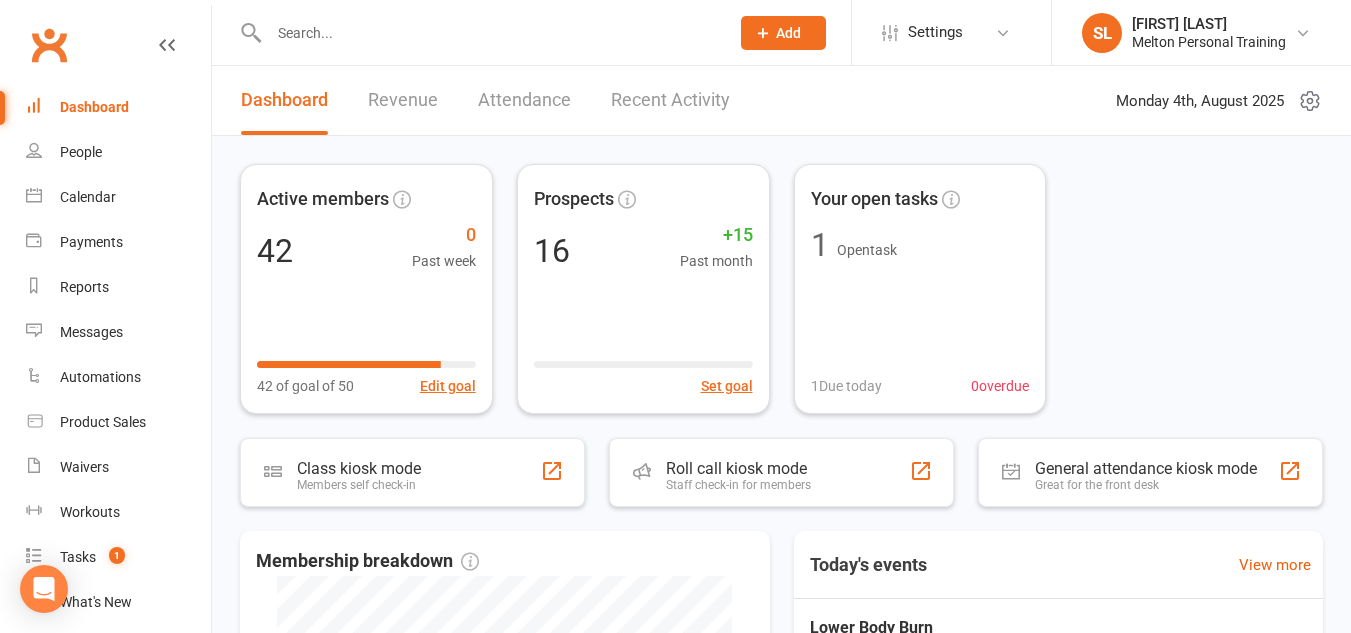 click on "Add" 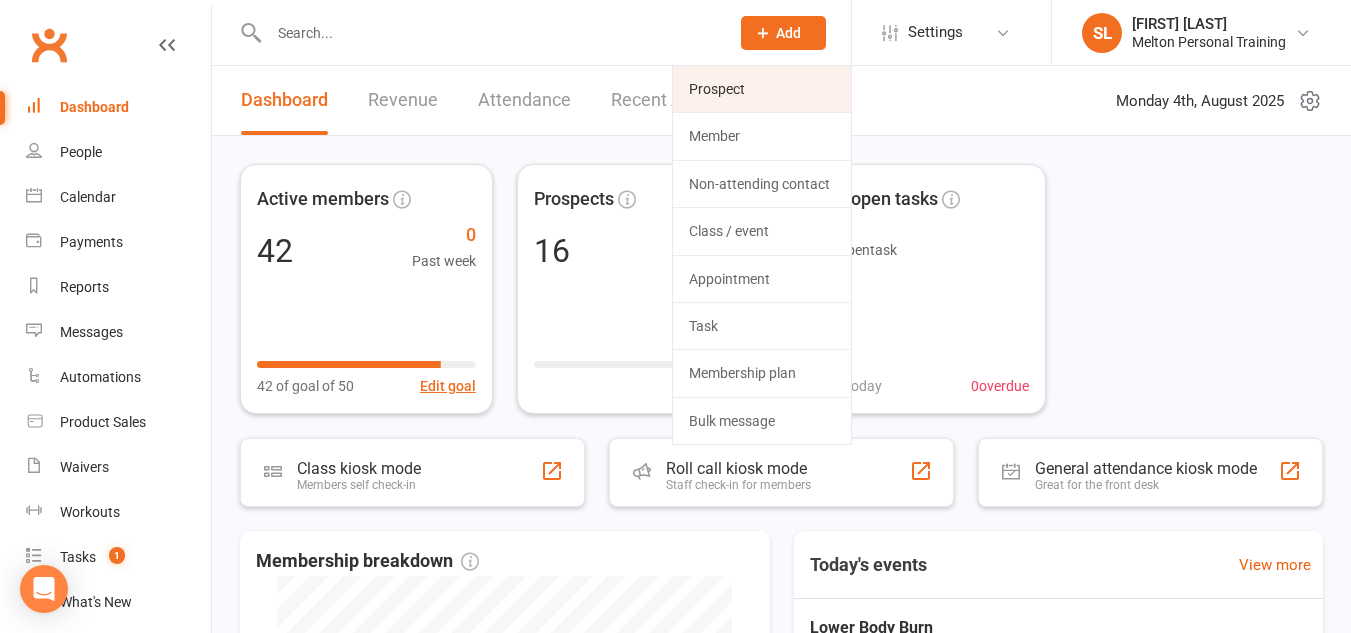 click on "Prospect" 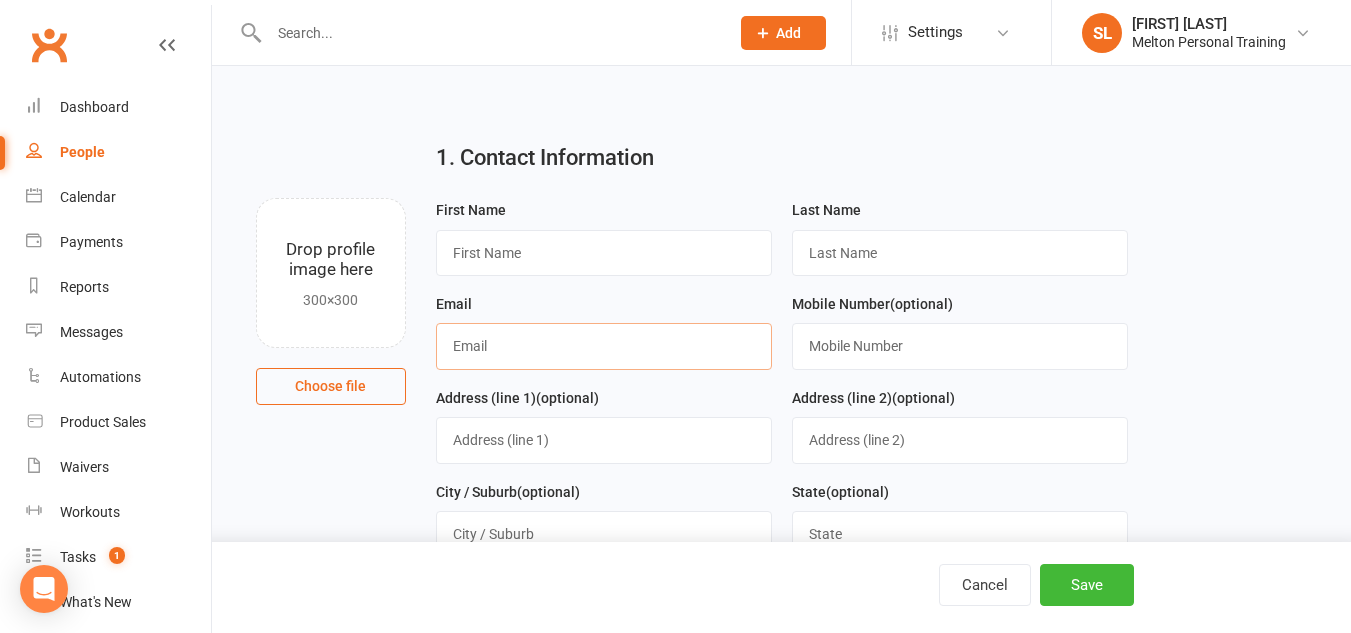 click at bounding box center [604, 346] 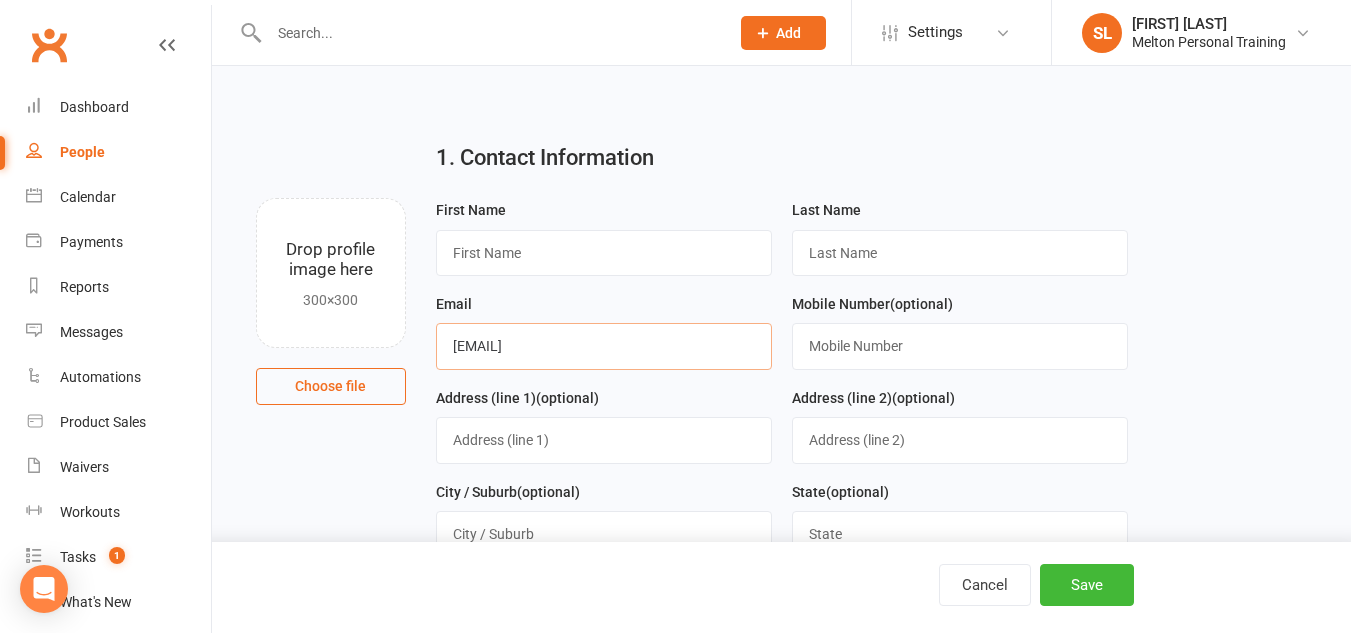 type on "[EMAIL]" 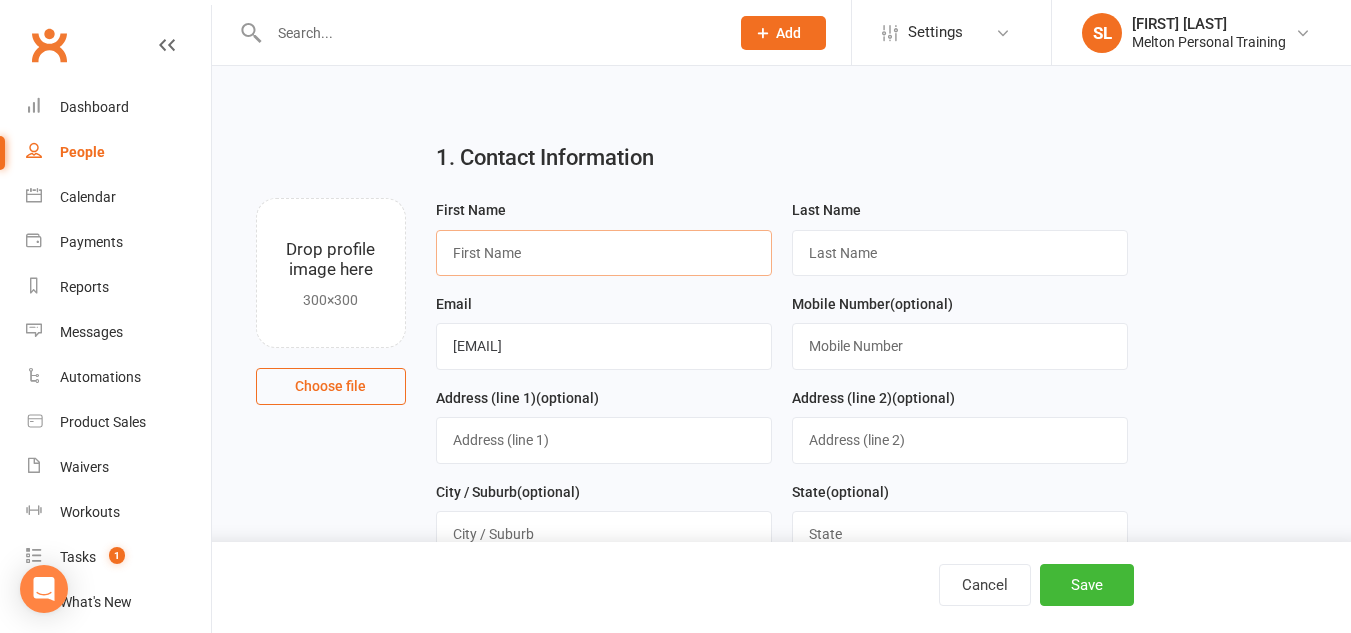 click at bounding box center (604, 253) 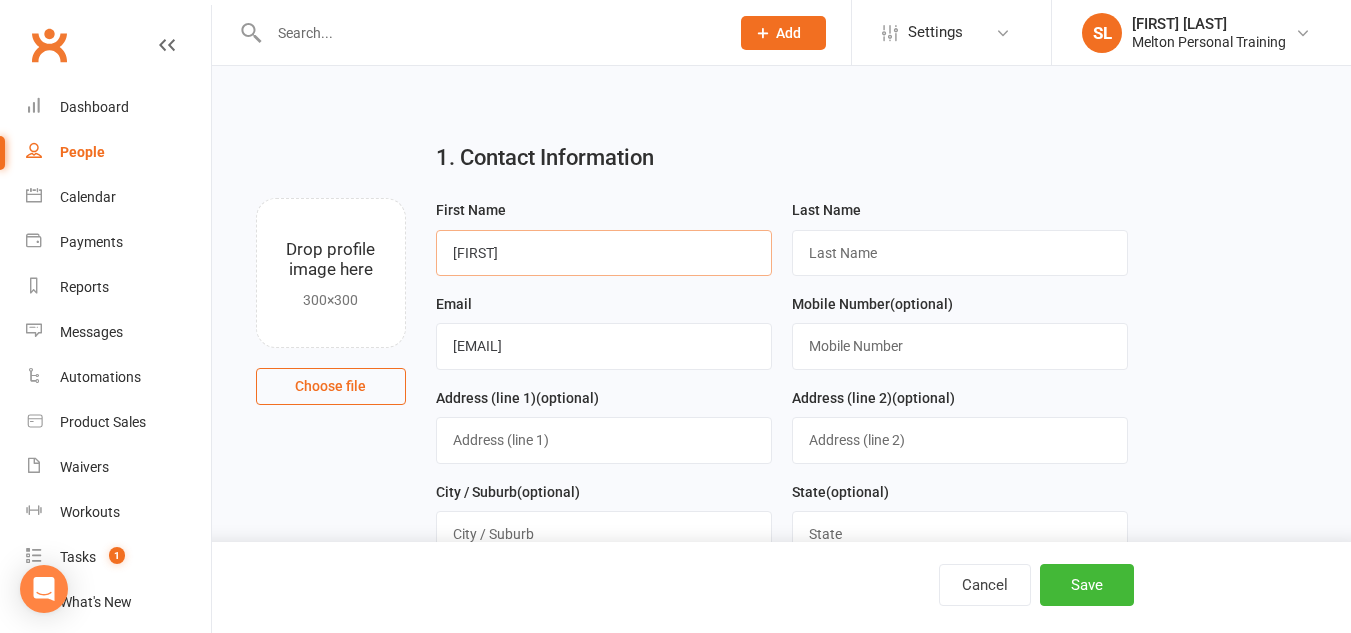 type on "[FIRST]" 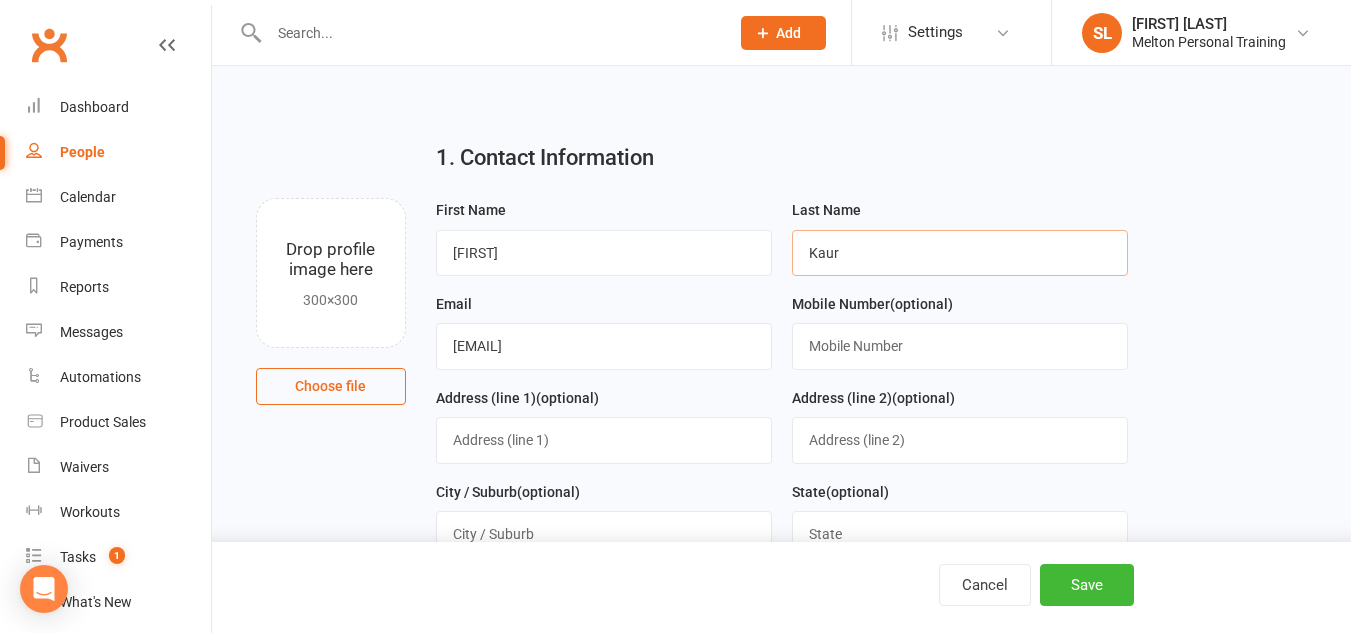 type on "Kaur" 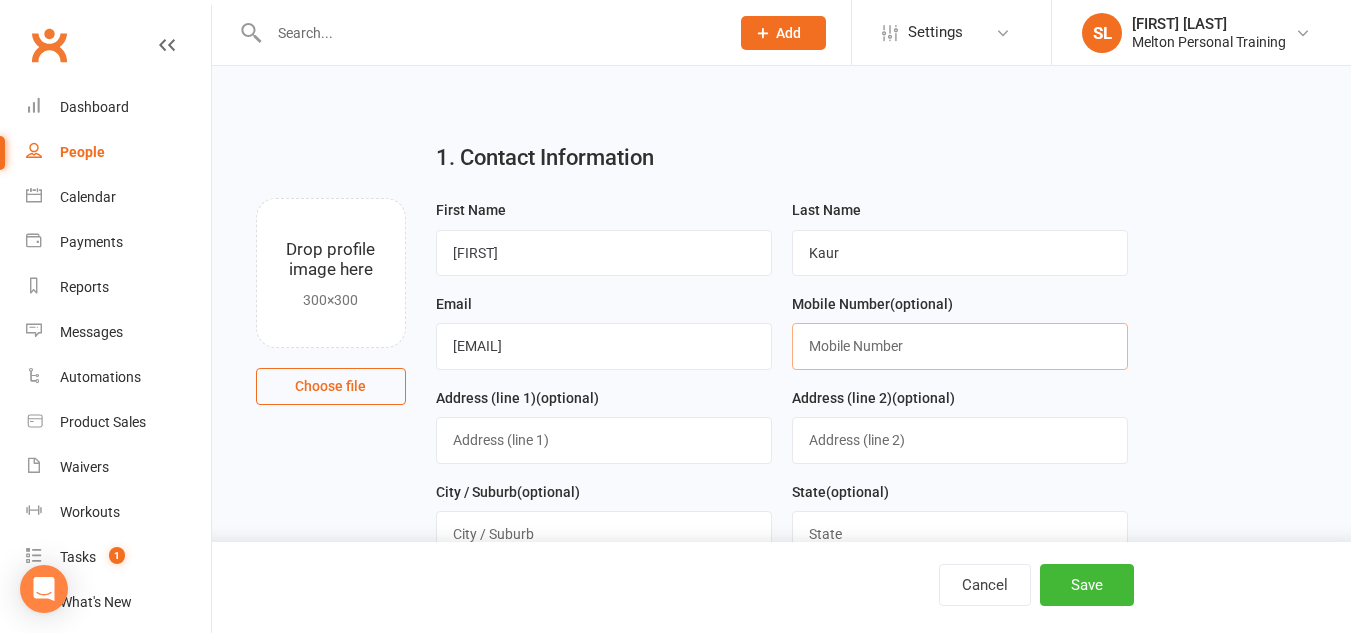click at bounding box center [960, 346] 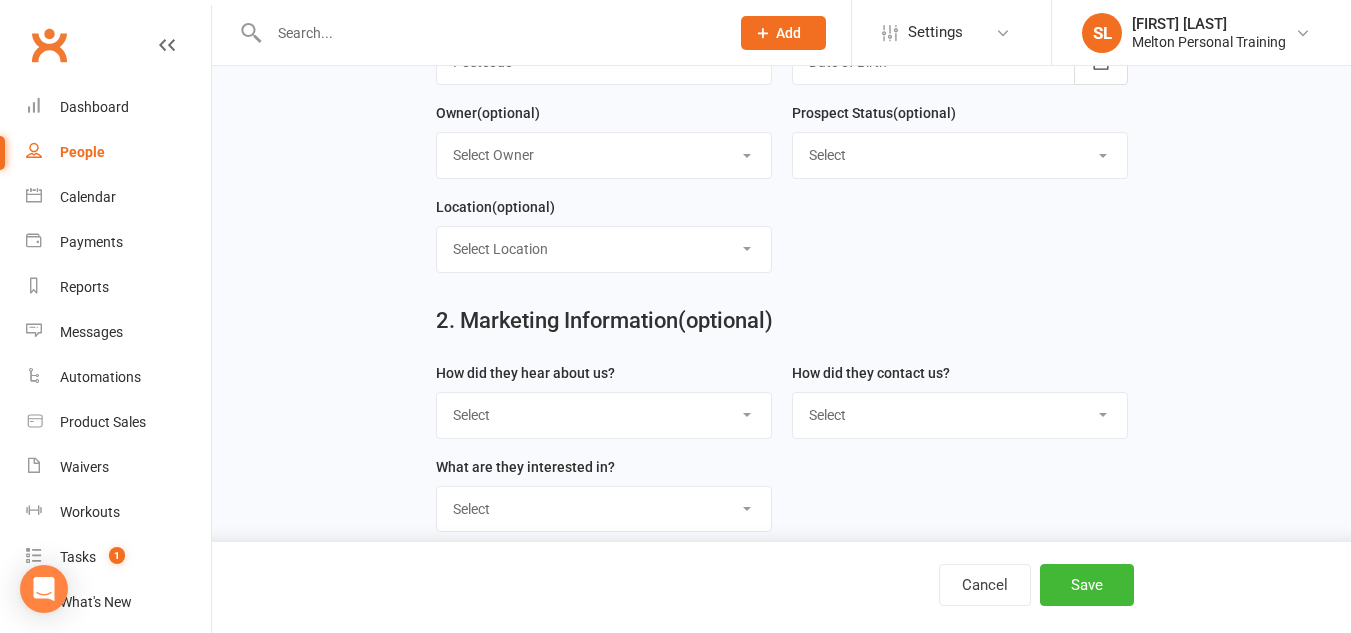 scroll, scrollTop: 567, scrollLeft: 0, axis: vertical 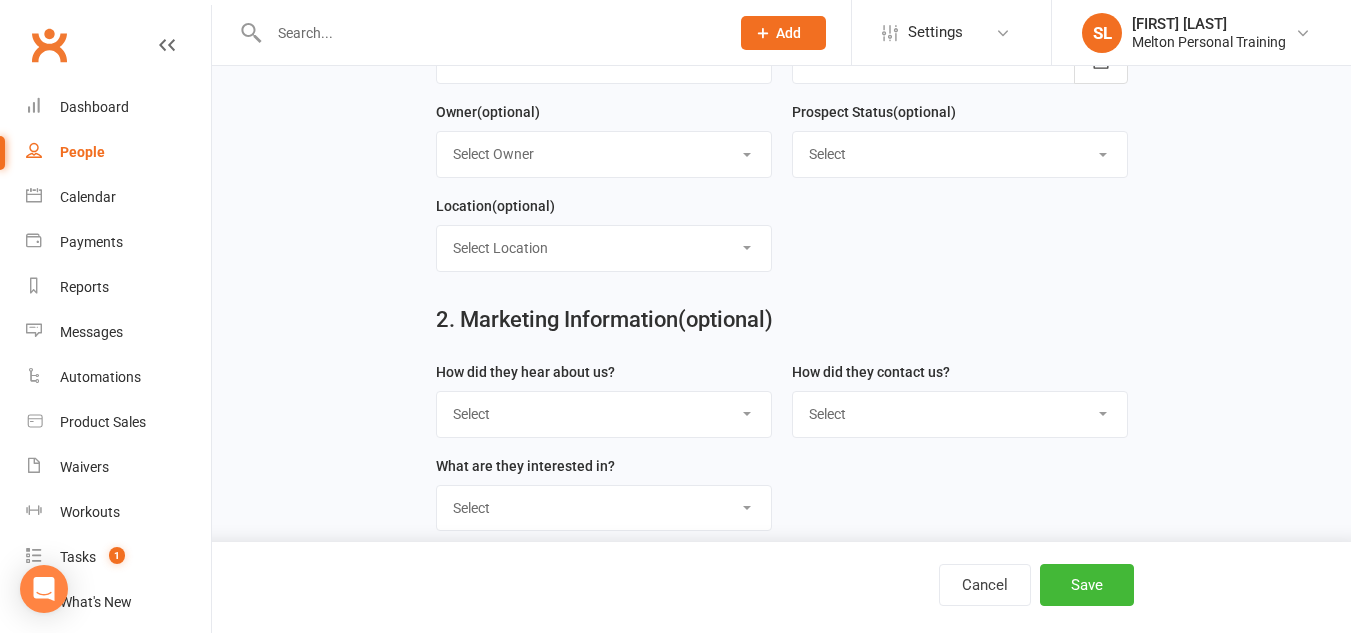 type on "[PHONE]" 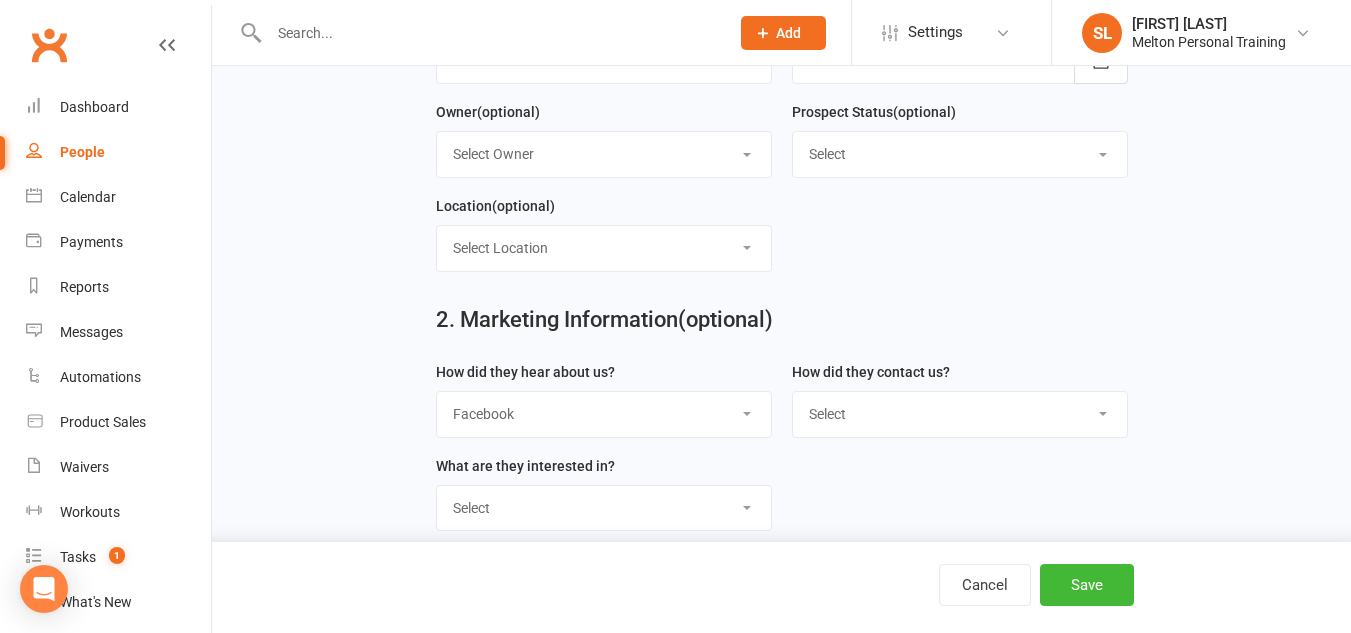 click on "Select Google Through A Friend Poster Magazine Walk by Letter Box Drop Facebook" at bounding box center (604, 414) 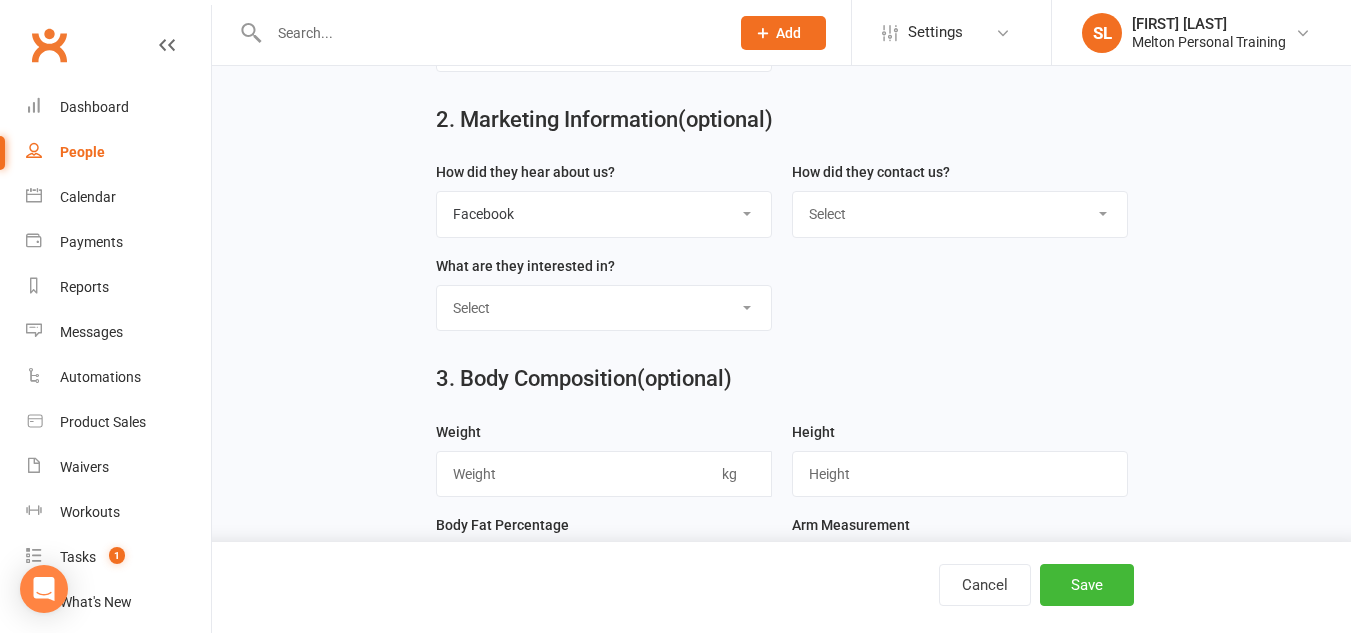 scroll, scrollTop: 768, scrollLeft: 0, axis: vertical 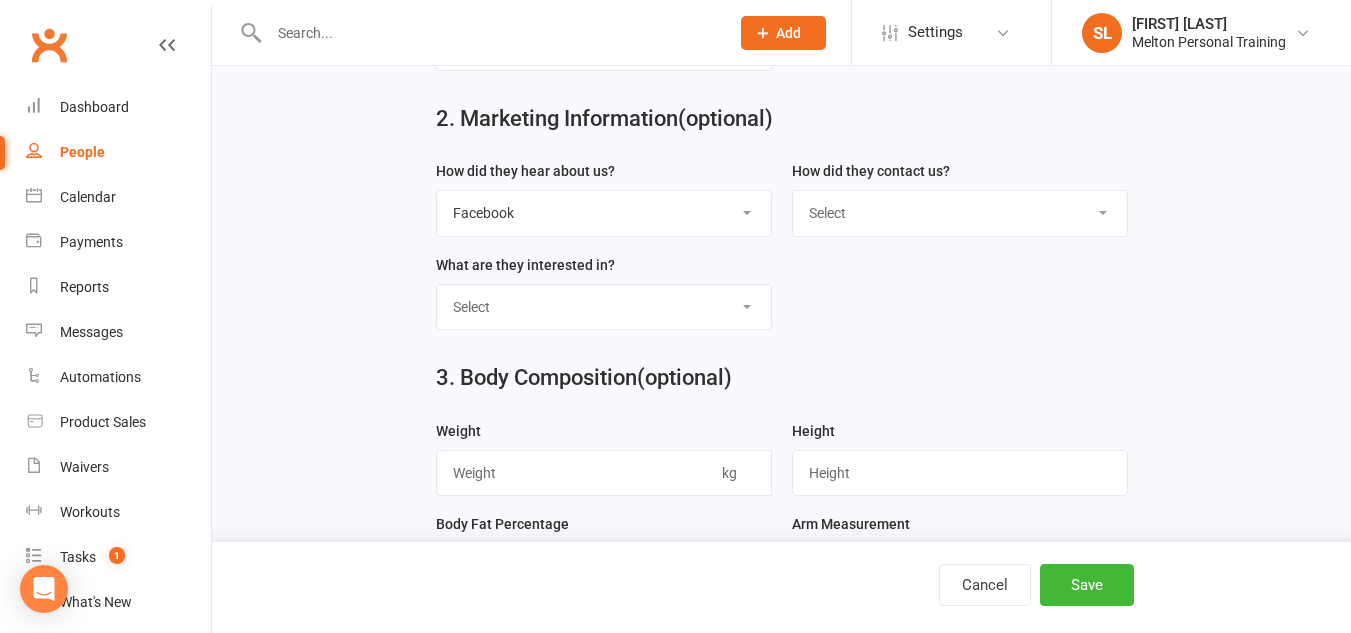 click on "Select Classes Personal Training Weight Loss Body Building De-Stressing Diet/Food Plan Increasing Fitness Competition Training" at bounding box center [604, 307] 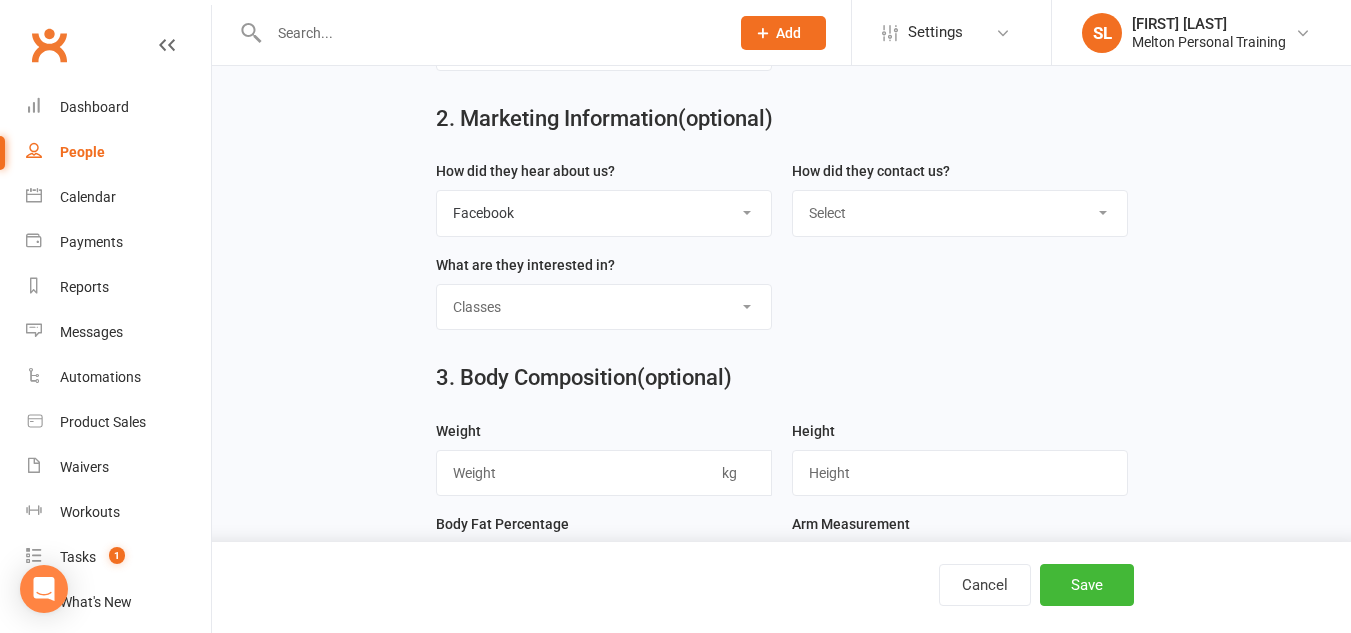 click on "Select Classes Personal Training Weight Loss Body Building De-Stressing Diet/Food Plan Increasing Fitness Competition Training" at bounding box center [604, 307] 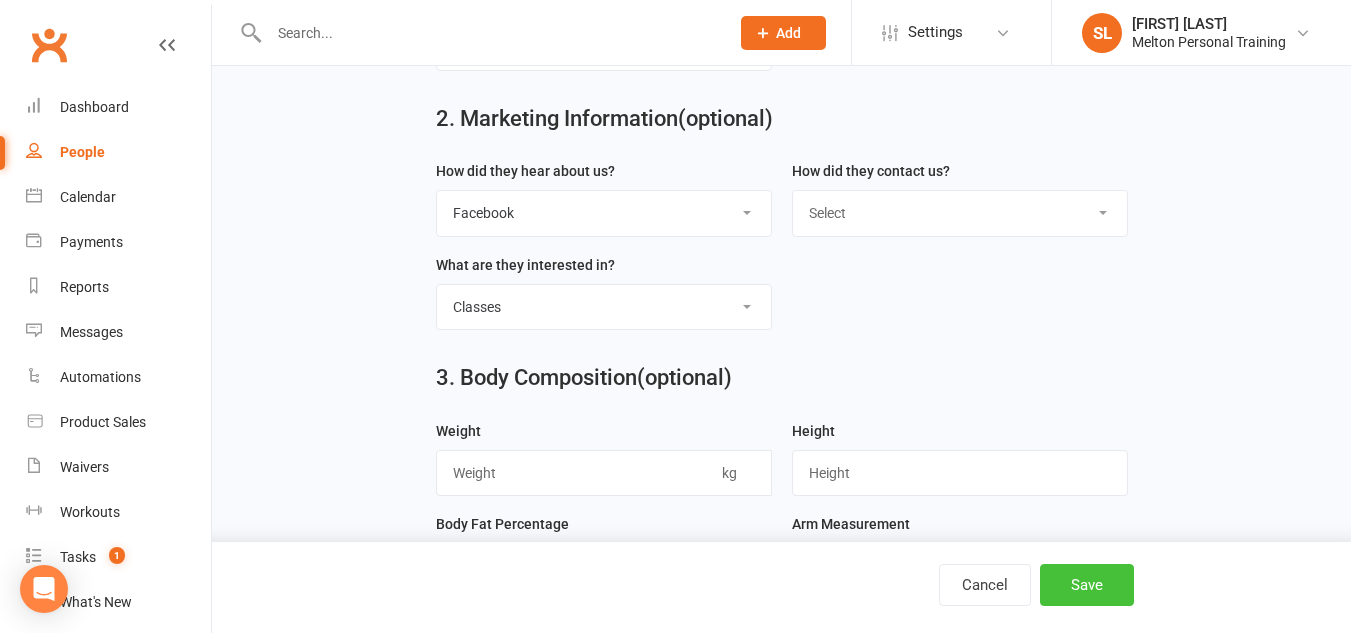 click on "Save" at bounding box center (1087, 585) 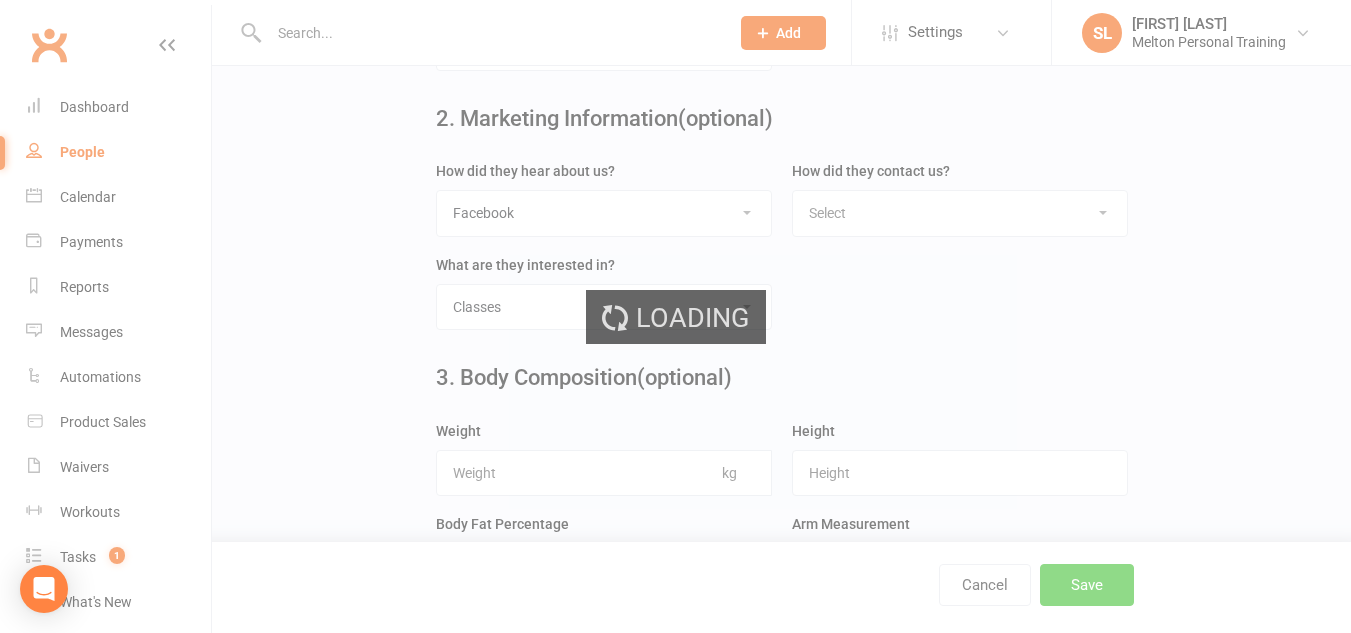 scroll, scrollTop: 0, scrollLeft: 0, axis: both 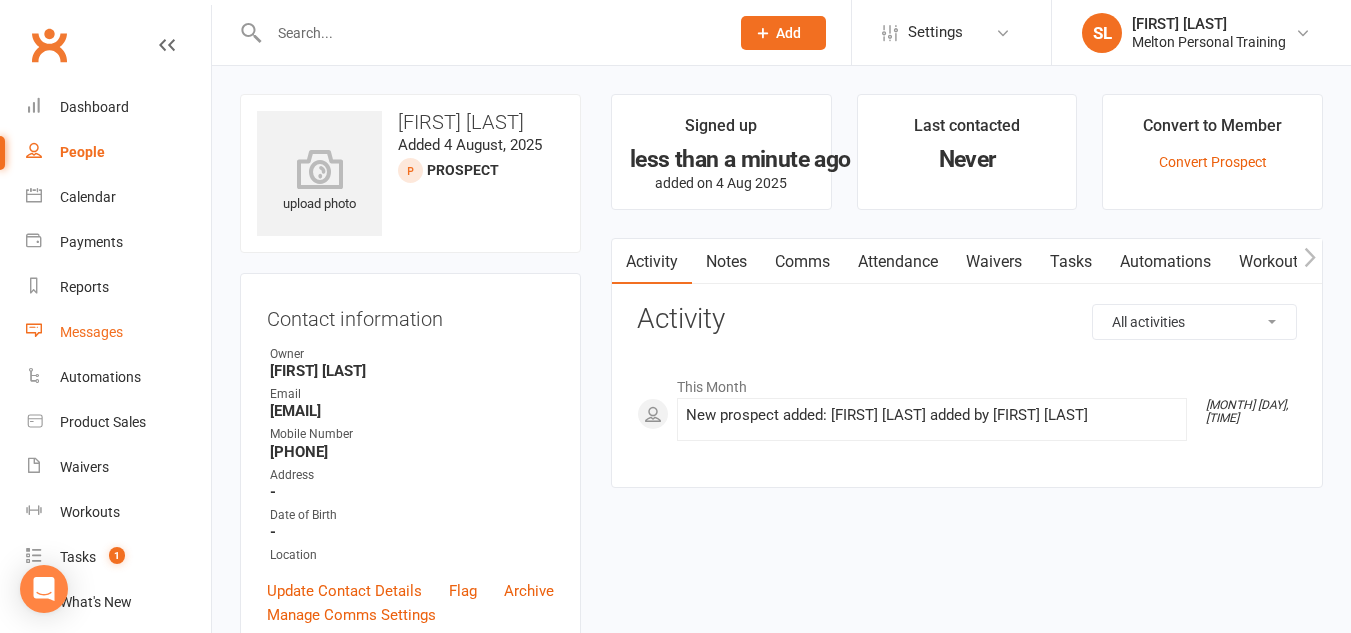 click on "Messages" at bounding box center (91, 332) 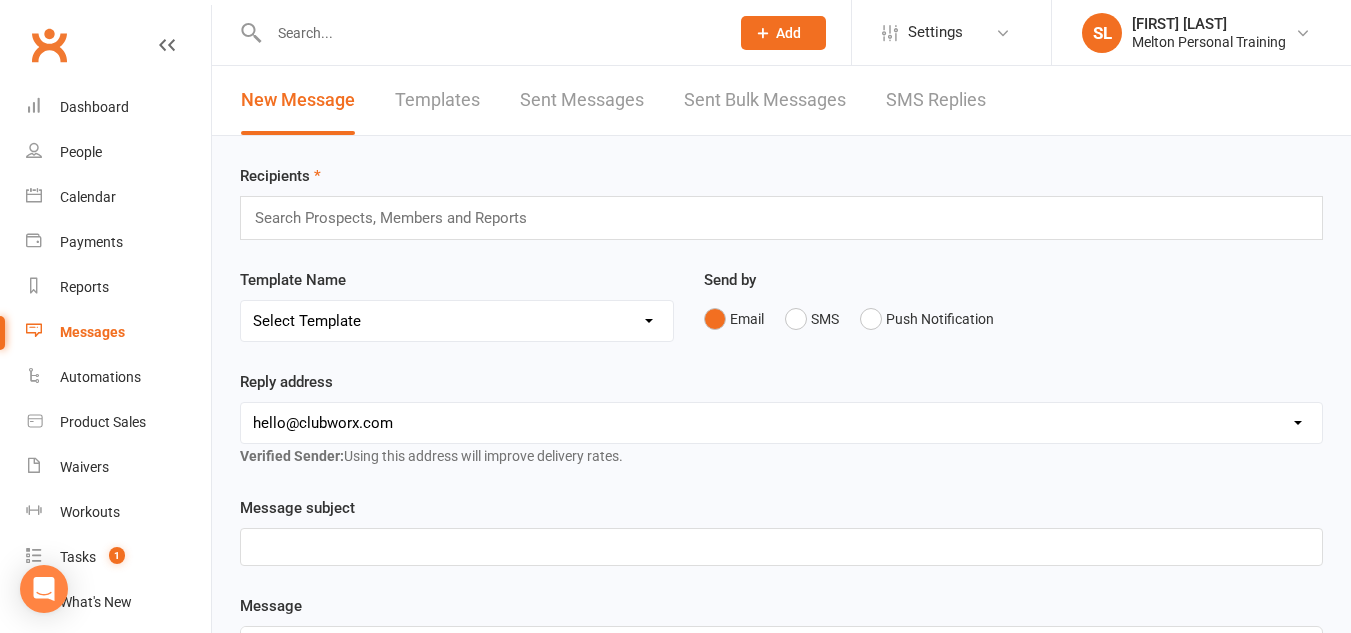 click on "Sent Messages" at bounding box center [582, 100] 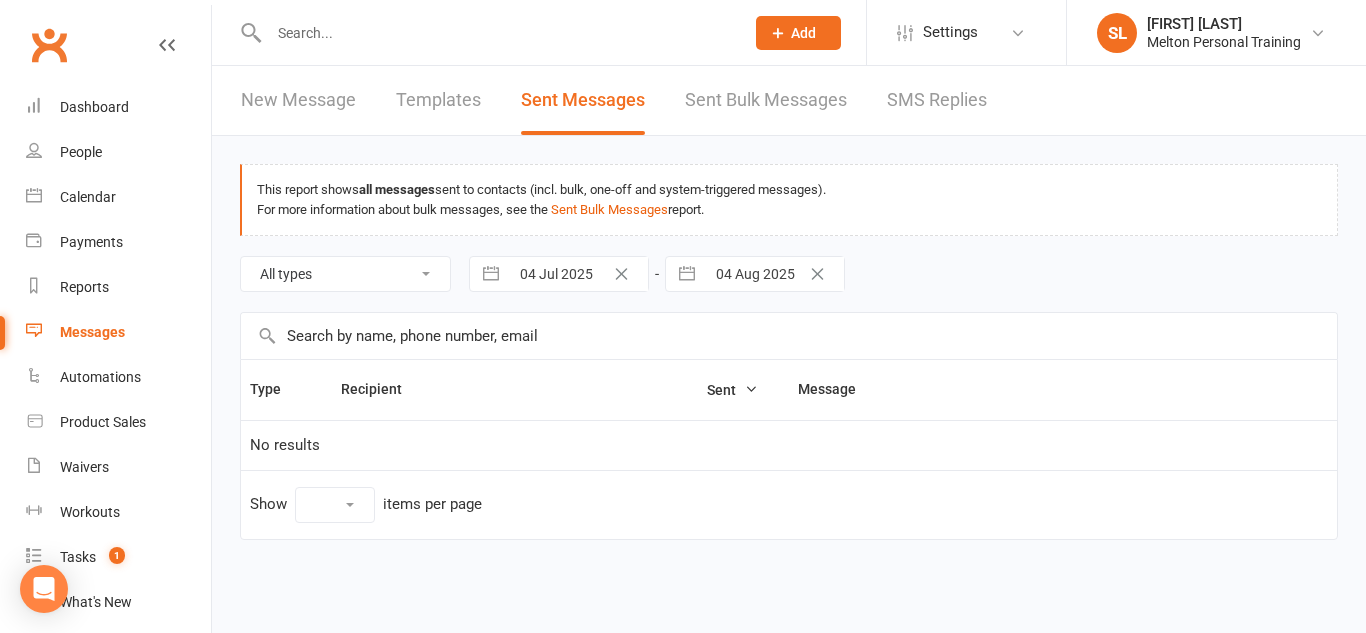select on "10" 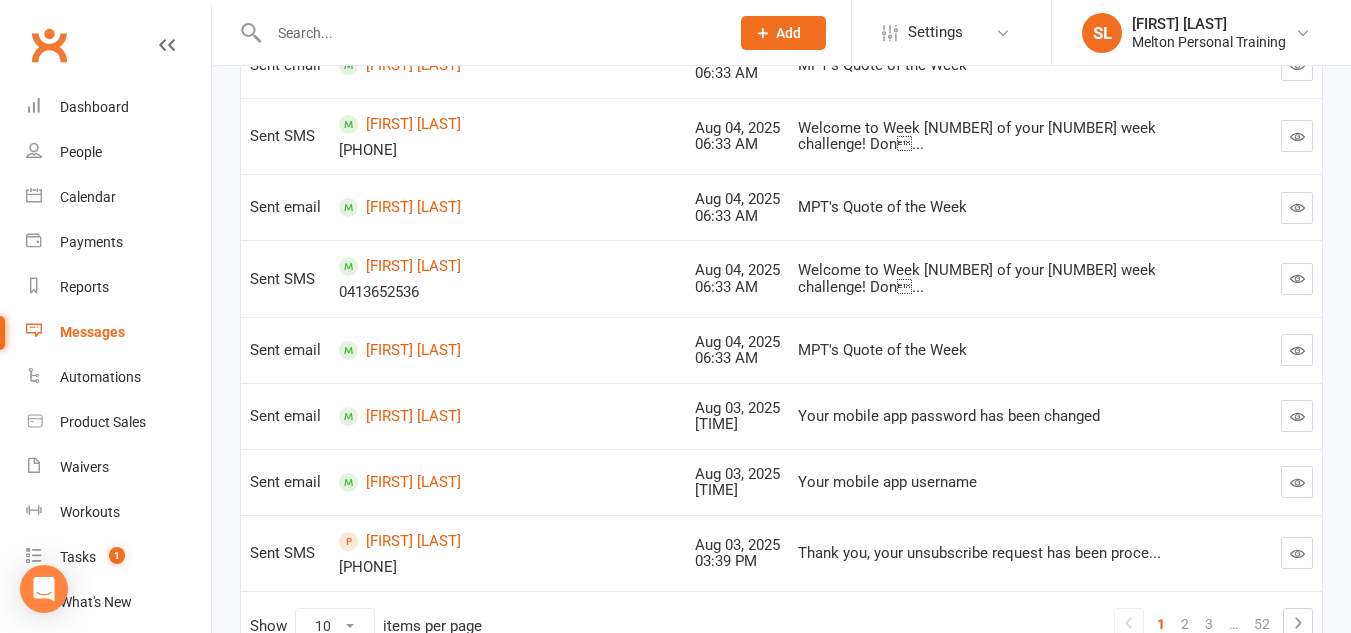 scroll, scrollTop: 644, scrollLeft: 0, axis: vertical 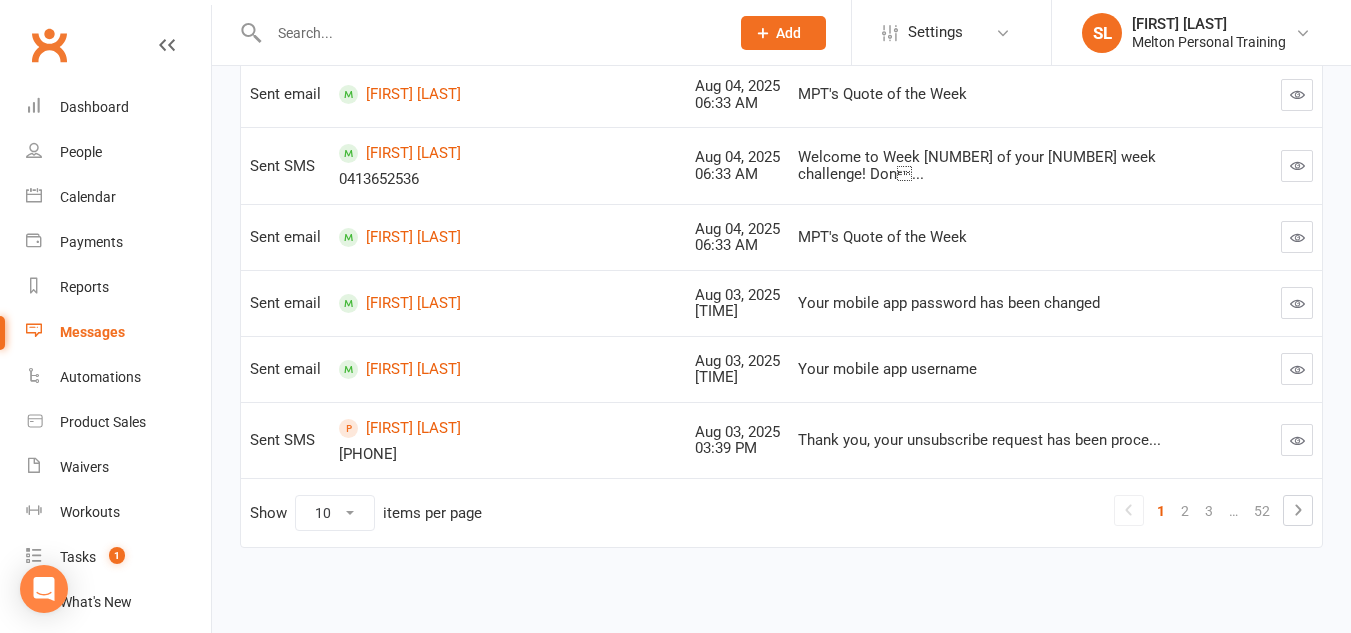 click at bounding box center [1297, 440] 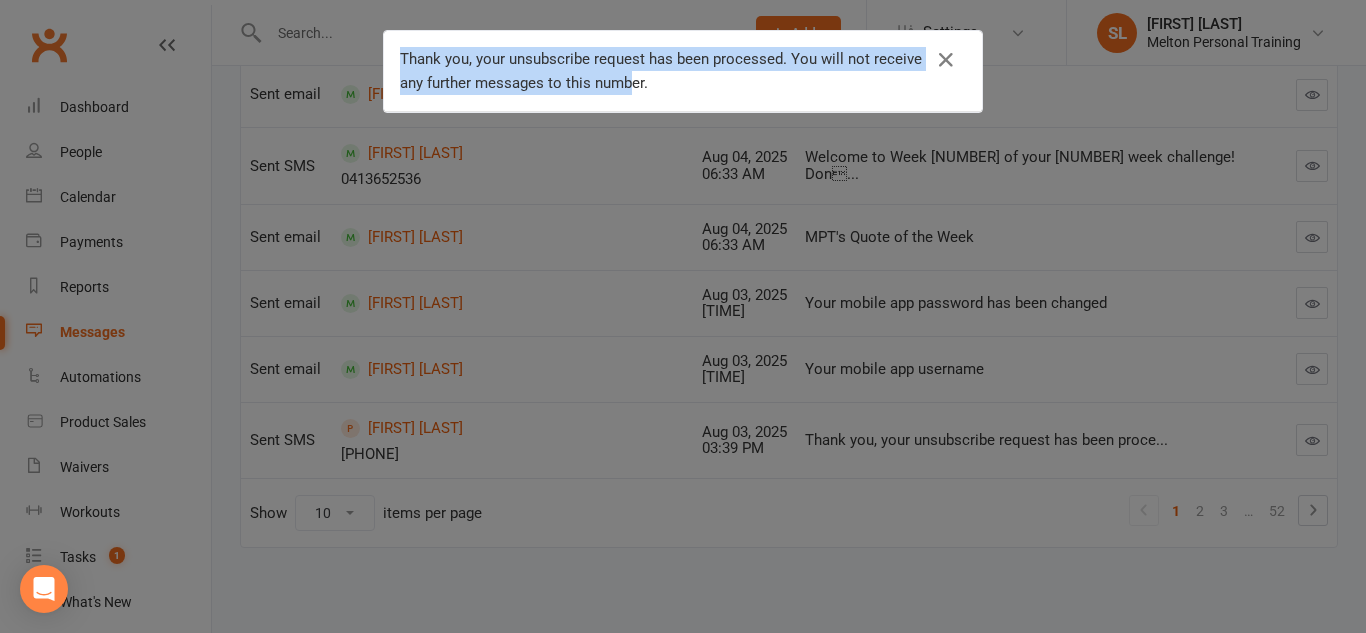 drag, startPoint x: 394, startPoint y: 59, endPoint x: 625, endPoint y: 94, distance: 233.63647 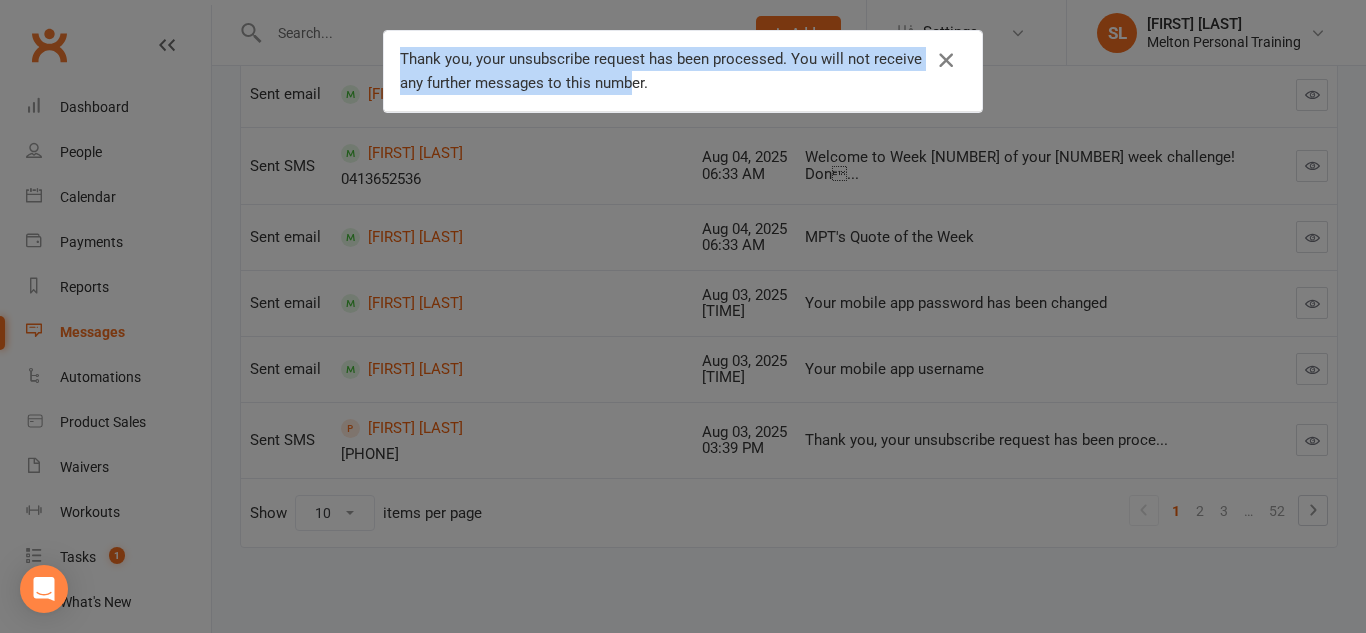 click at bounding box center (946, 60) 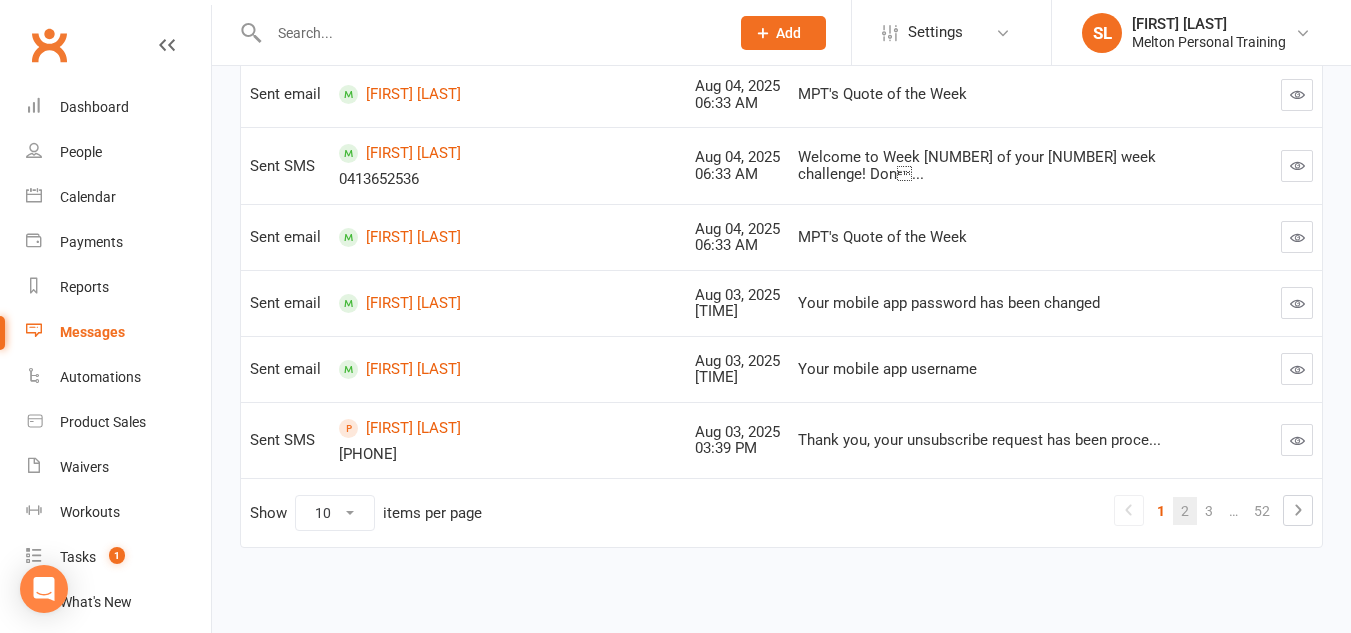 click on "2" at bounding box center [1185, 511] 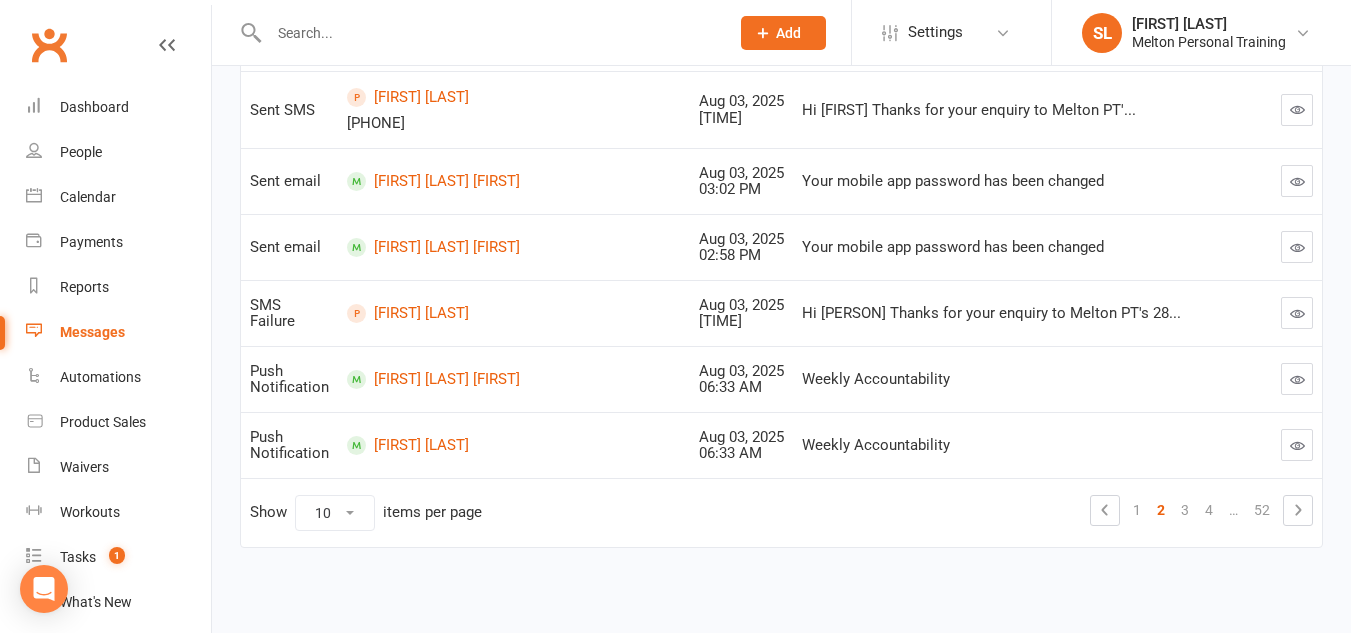 scroll, scrollTop: 634, scrollLeft: 0, axis: vertical 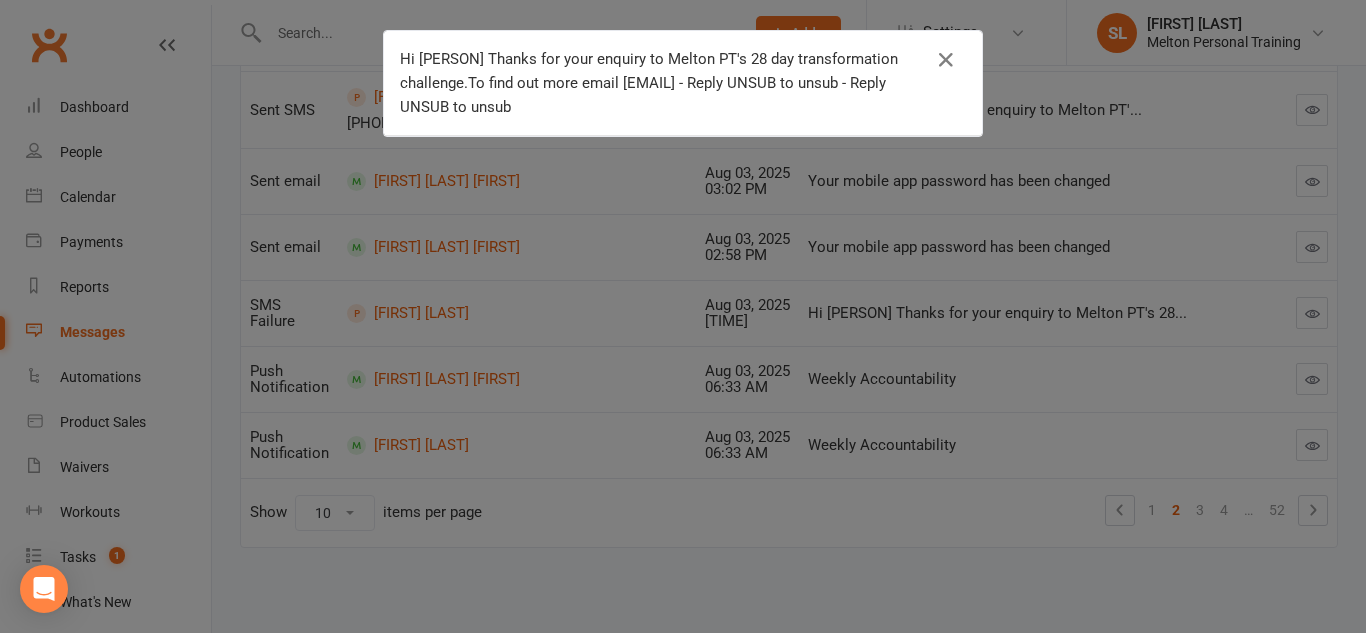 drag, startPoint x: 392, startPoint y: 57, endPoint x: 614, endPoint y: 107, distance: 227.56097 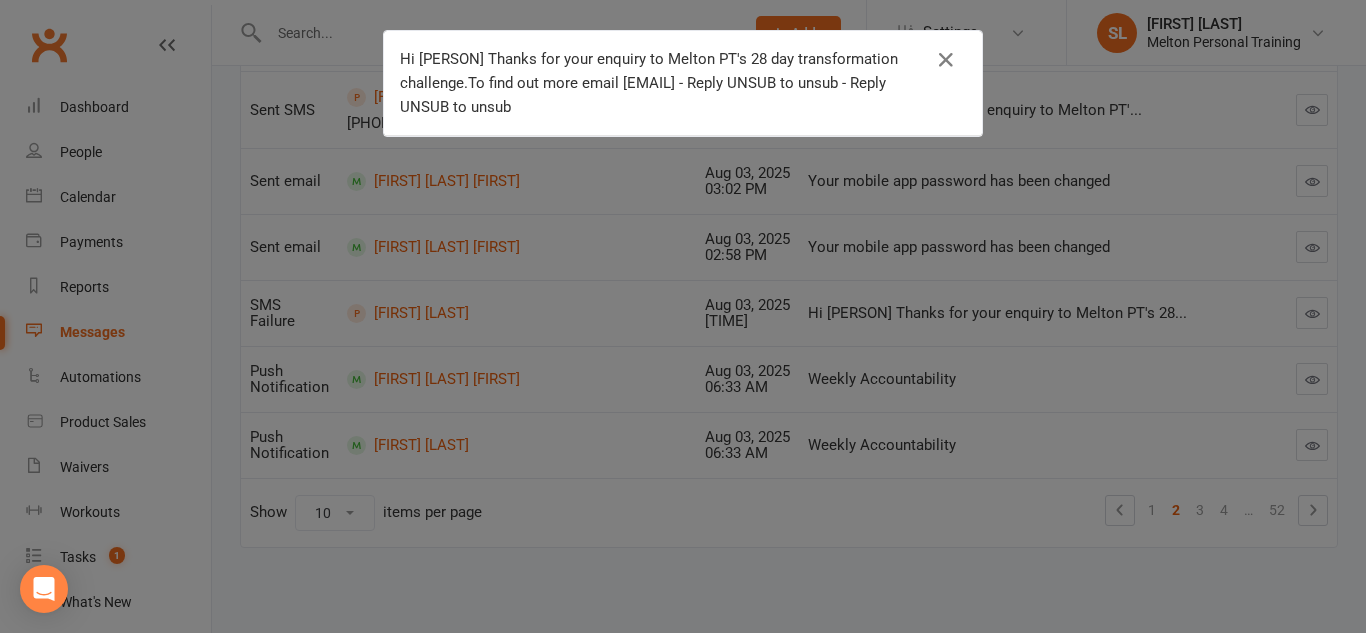 copy on "Hi [PERSON] Thanks for your enquiry to Melton PT's 28 day transformation challenge.To find out more email [EMAIL] - Reply UNSUB to unsub - Reply UNSUB to unsub" 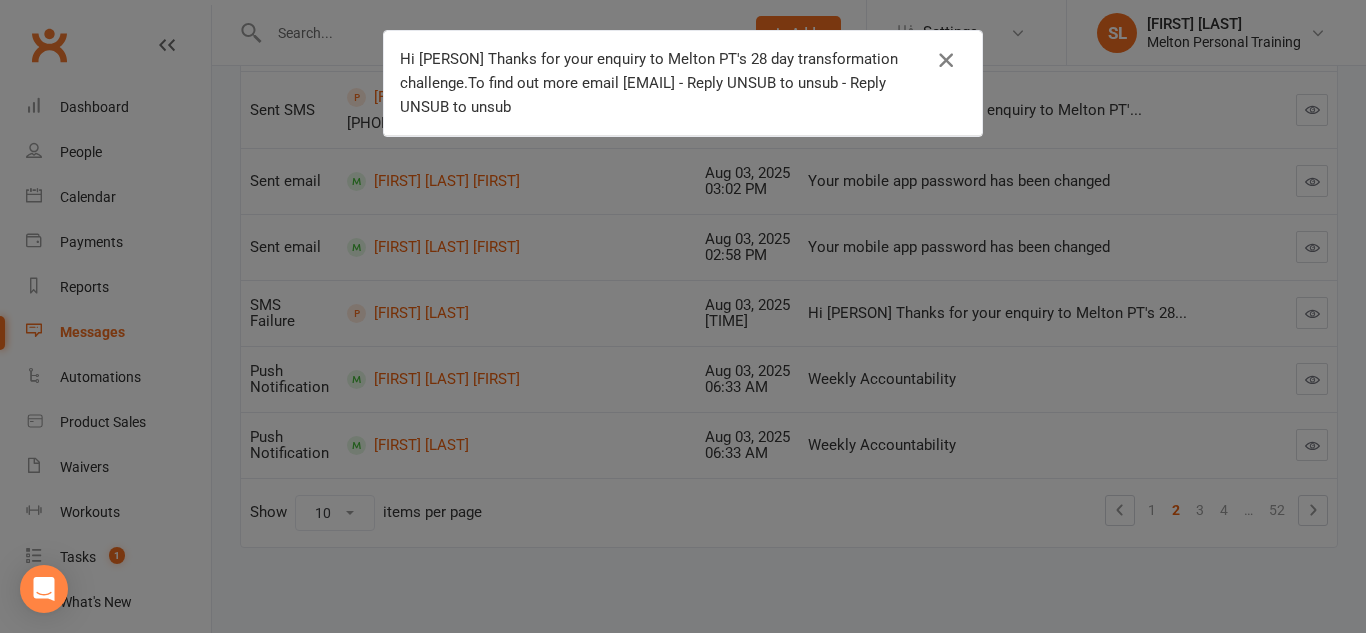 click at bounding box center (946, 60) 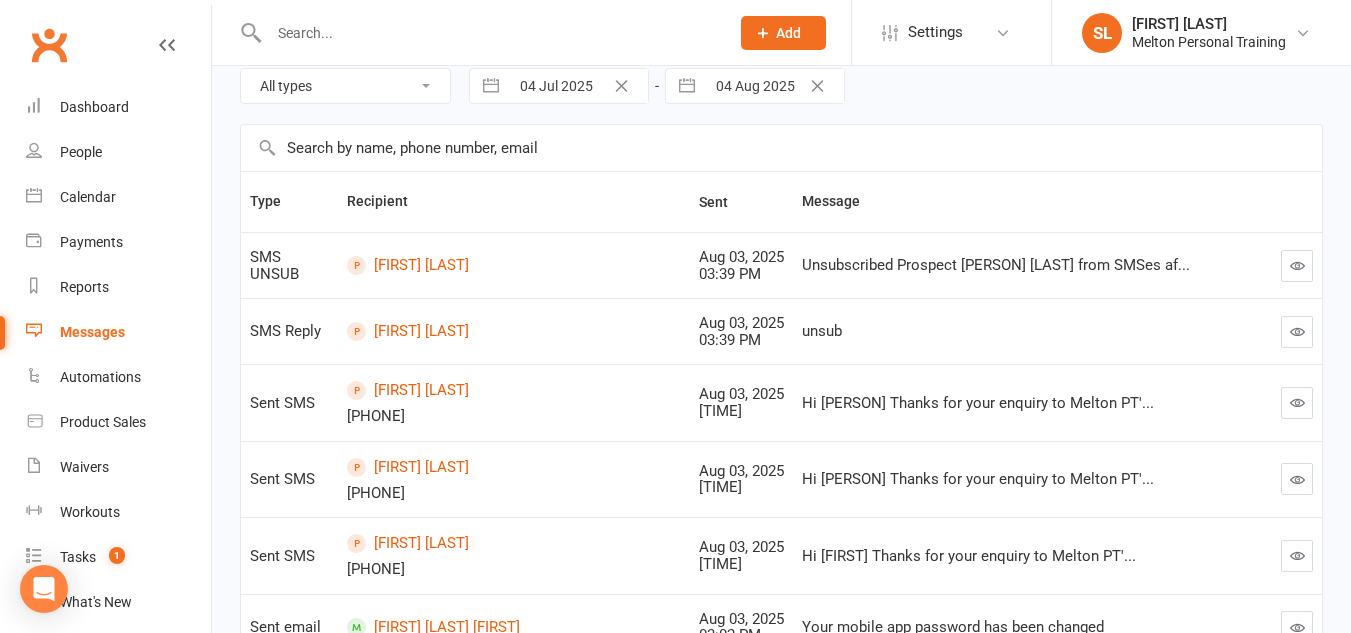 scroll, scrollTop: 0, scrollLeft: 0, axis: both 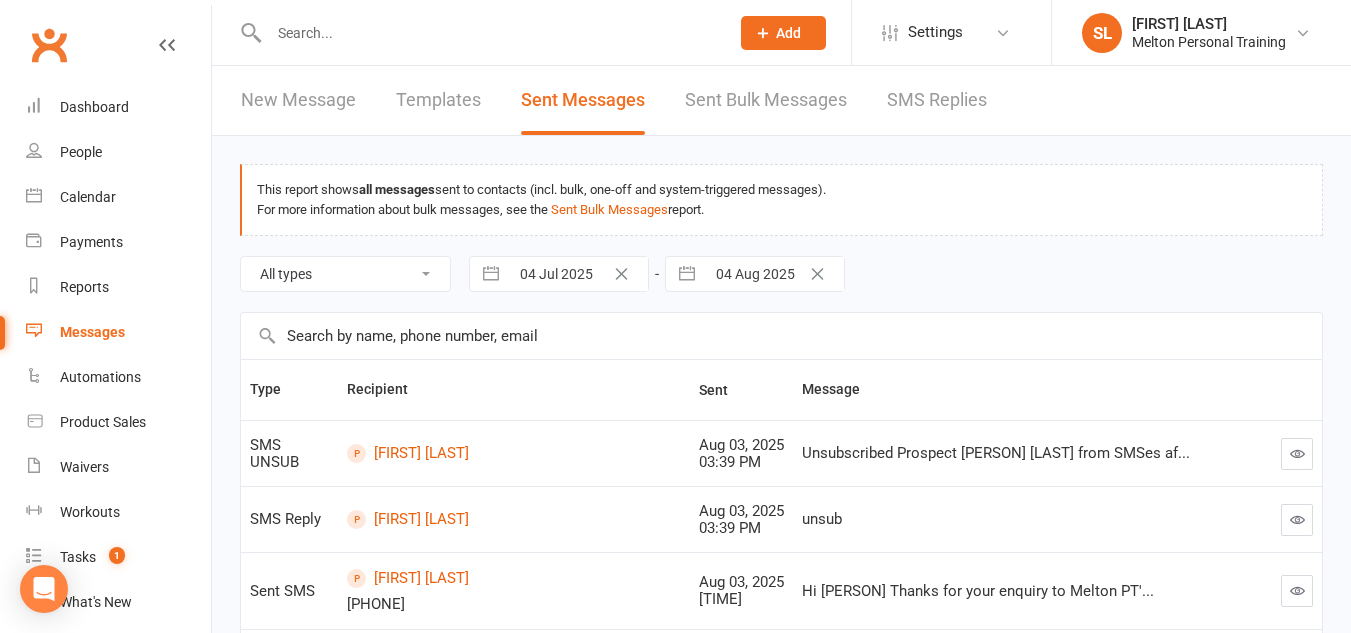 click on "New Message" at bounding box center [298, 100] 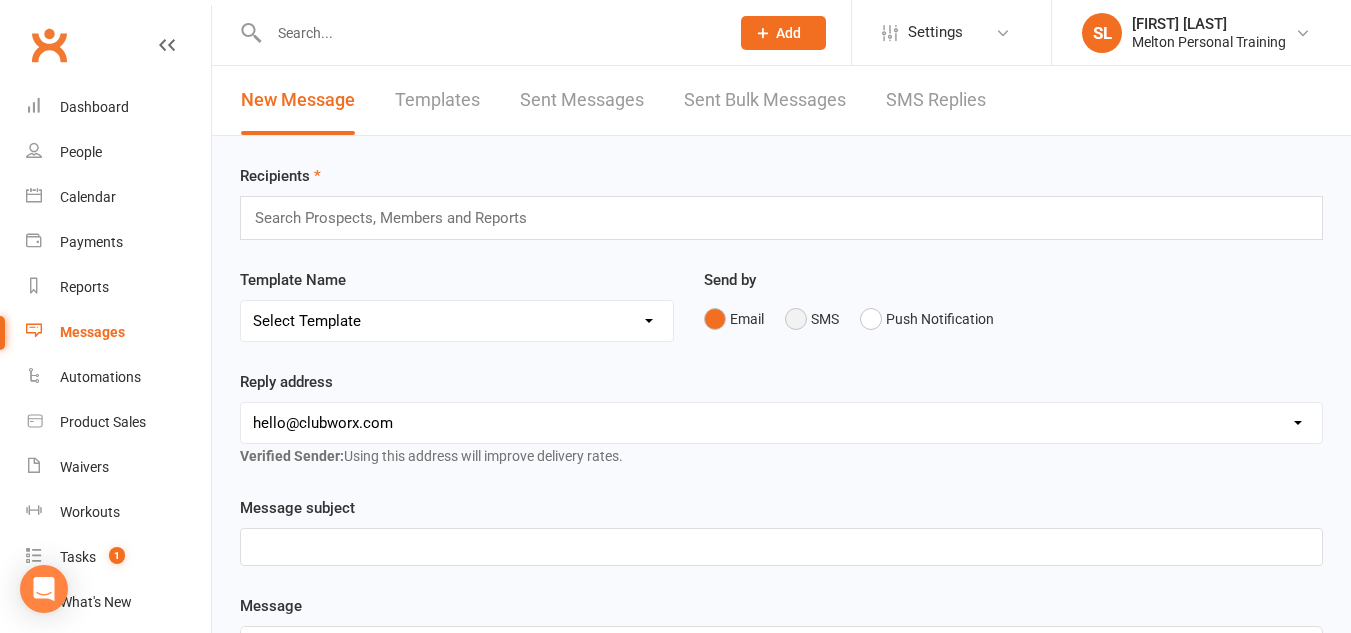 click on "SMS" at bounding box center (812, 319) 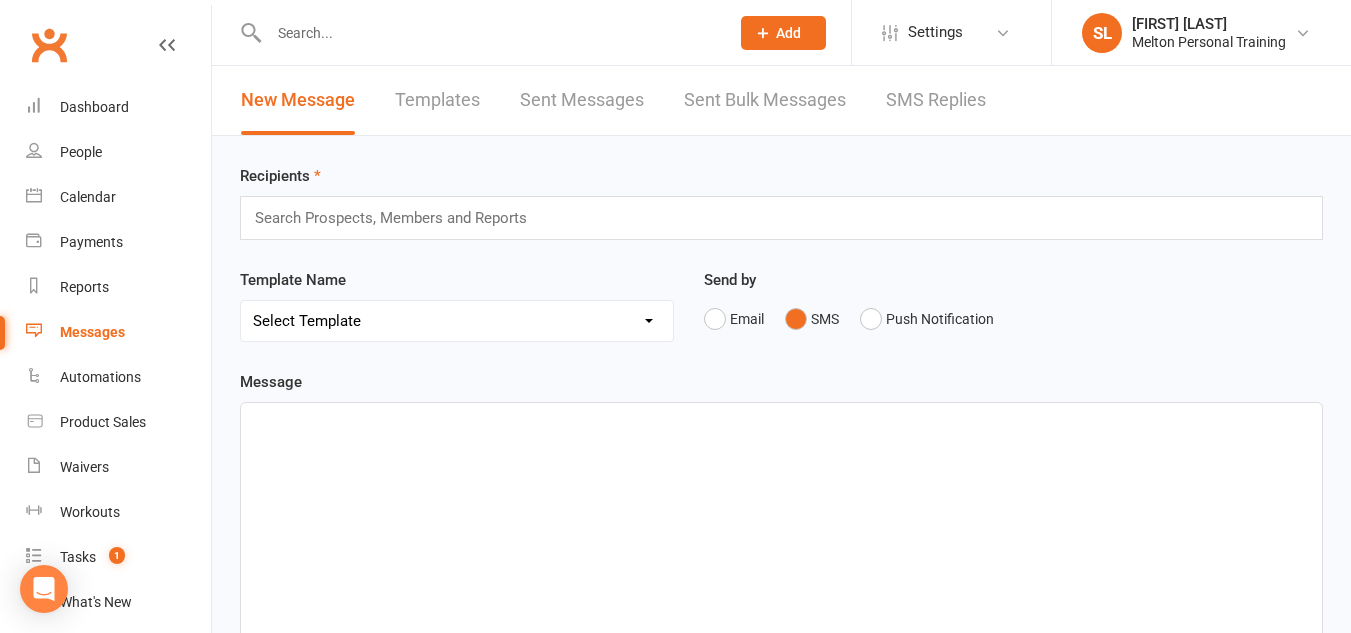 click on "Search Prospects, Members and Reports" at bounding box center (781, 218) 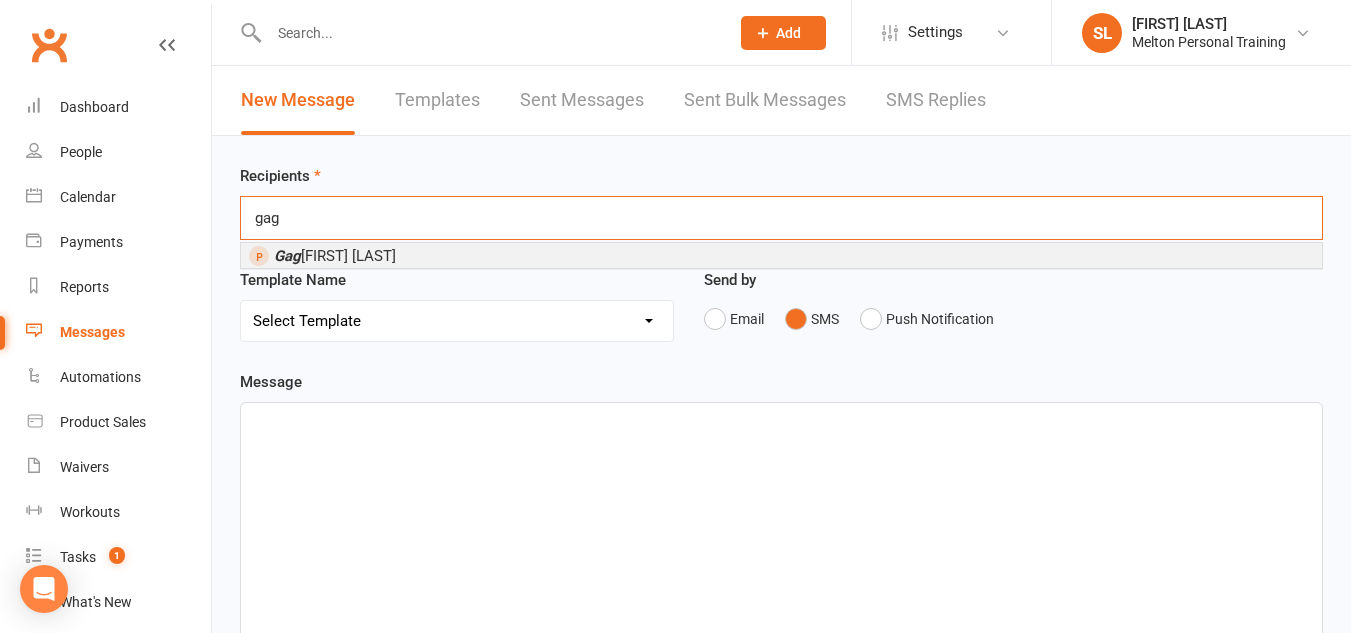 type on "gag" 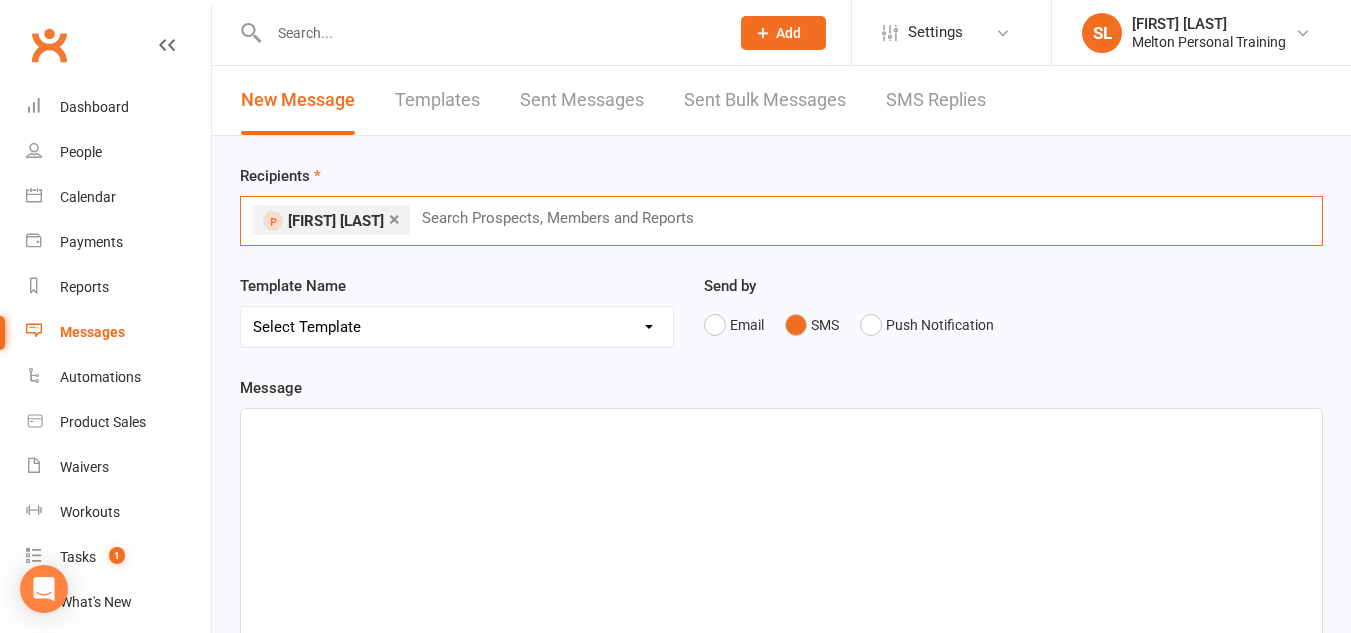 click on "﻿" at bounding box center [781, 559] 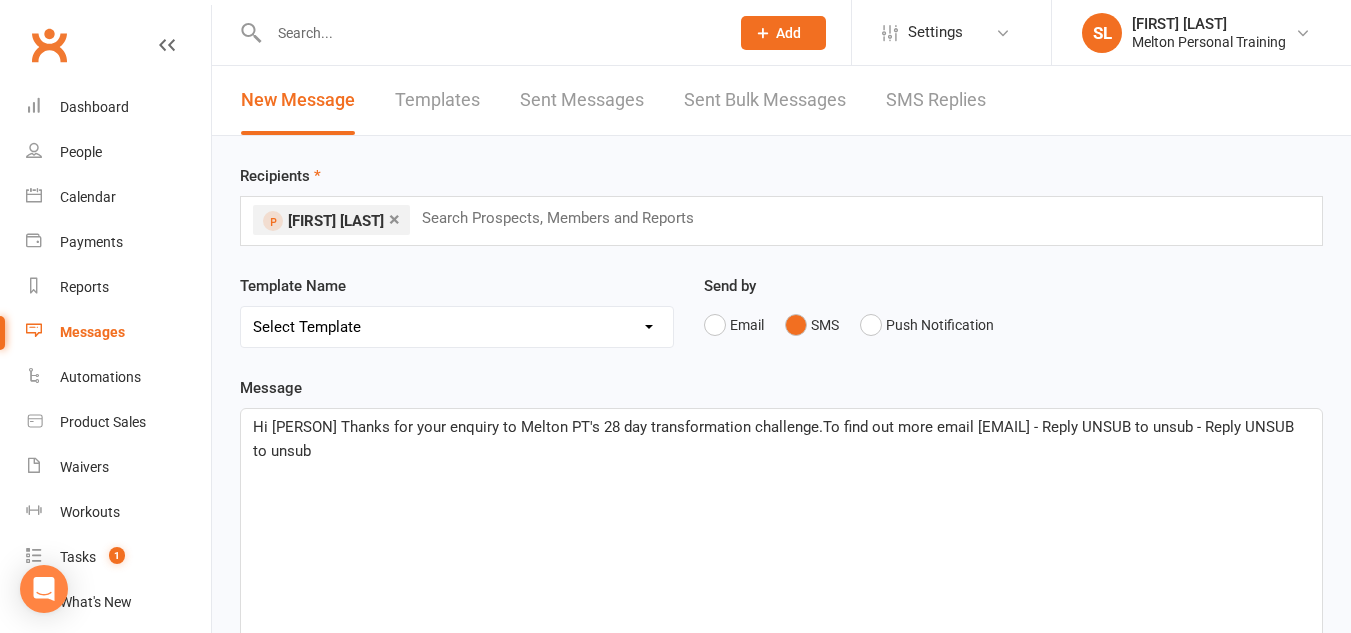 click on "Hi [PERSON] Thanks for your enquiry to Melton PT's 28 day transformation challenge.To find out more email [EMAIL] - Reply UNSUB to unsub - Reply UNSUB to unsub" at bounding box center [775, 439] 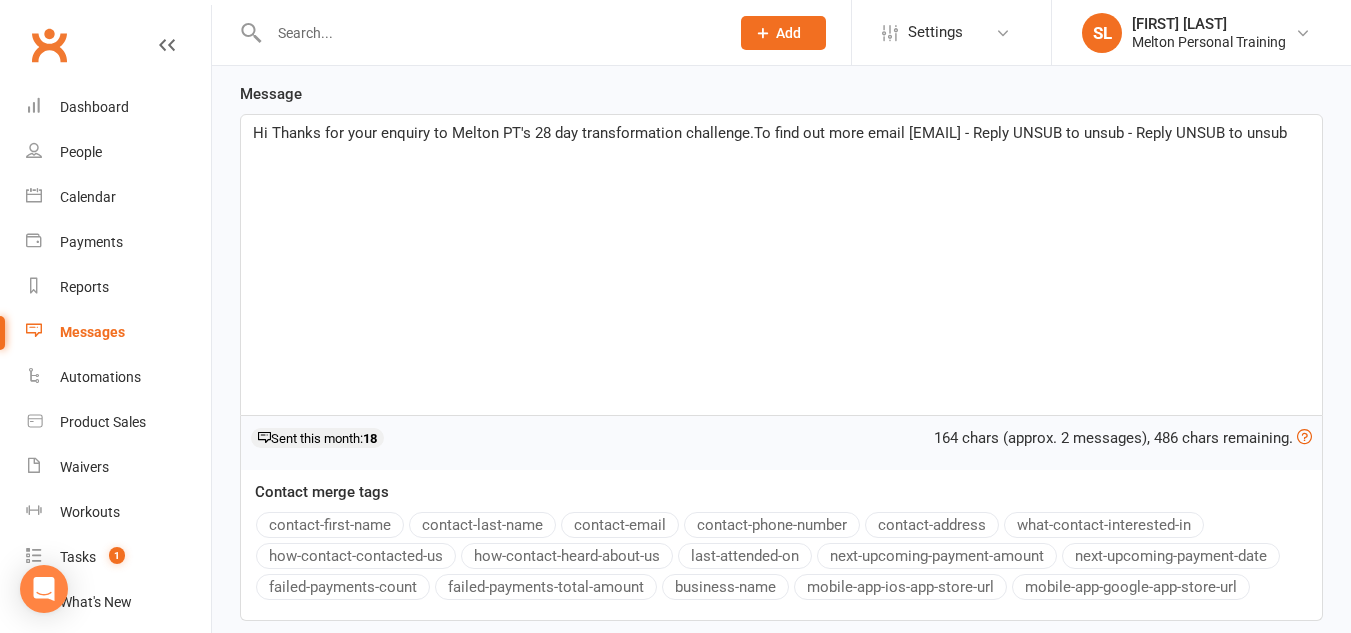 scroll, scrollTop: 295, scrollLeft: 0, axis: vertical 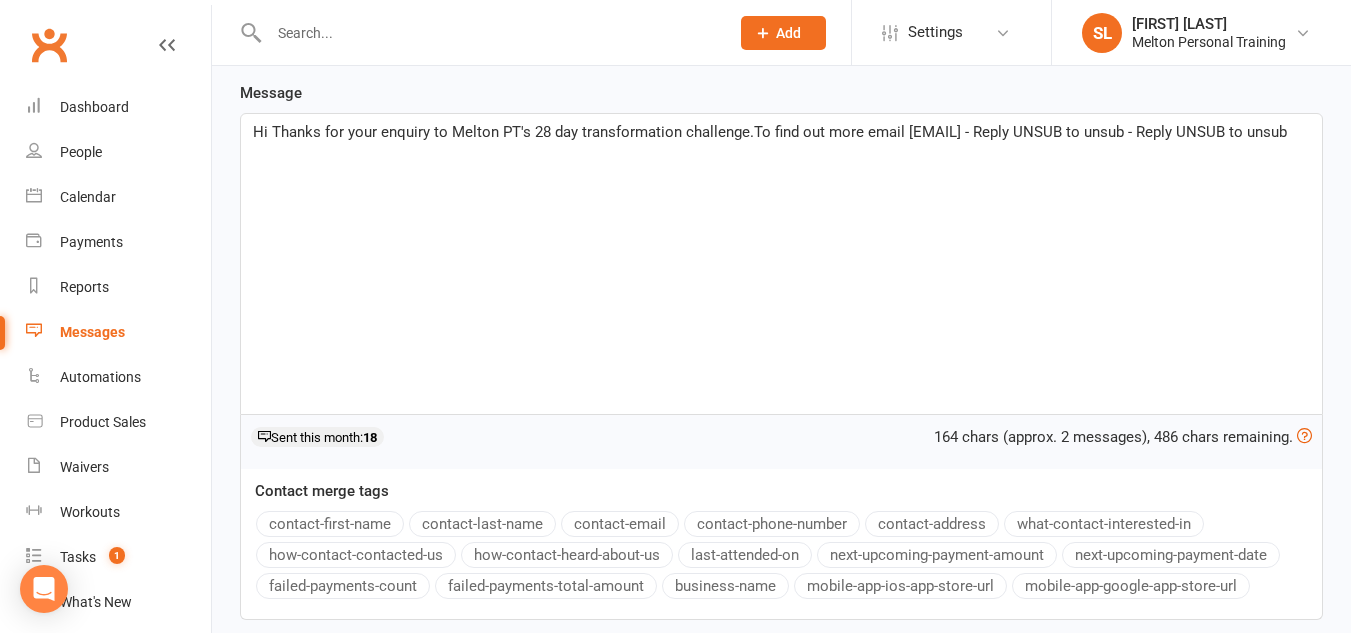 click on "contact-first-name" at bounding box center [330, 524] 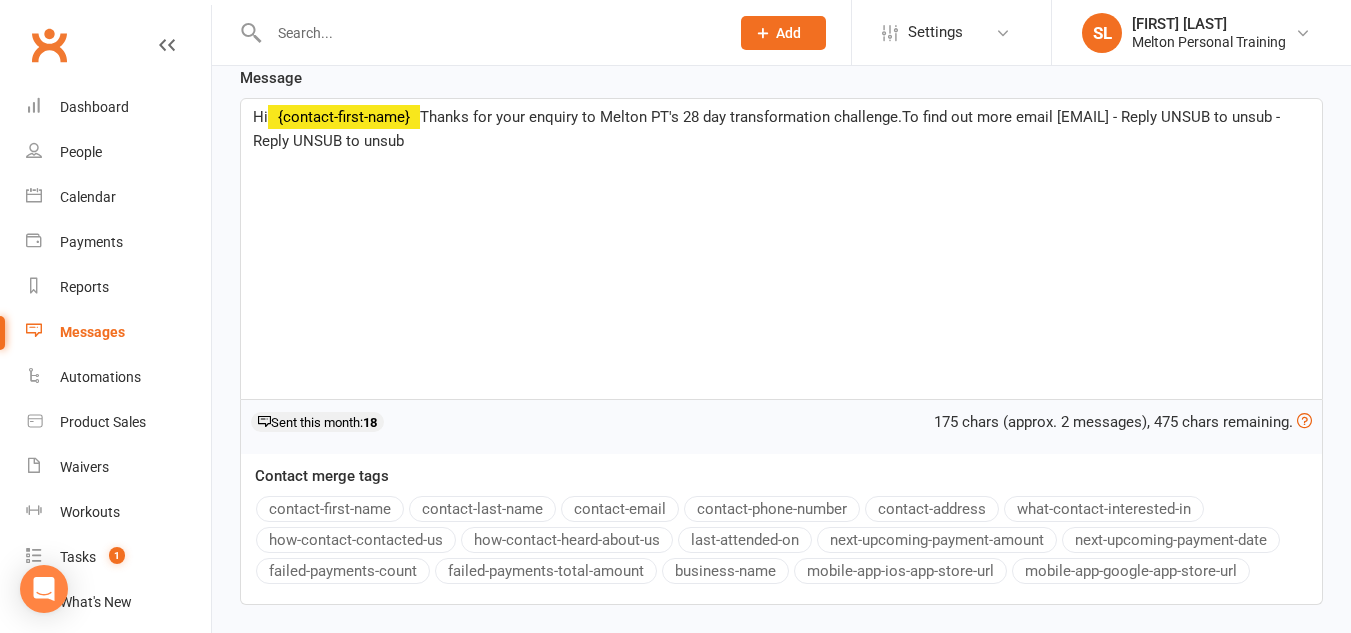 scroll, scrollTop: 461, scrollLeft: 0, axis: vertical 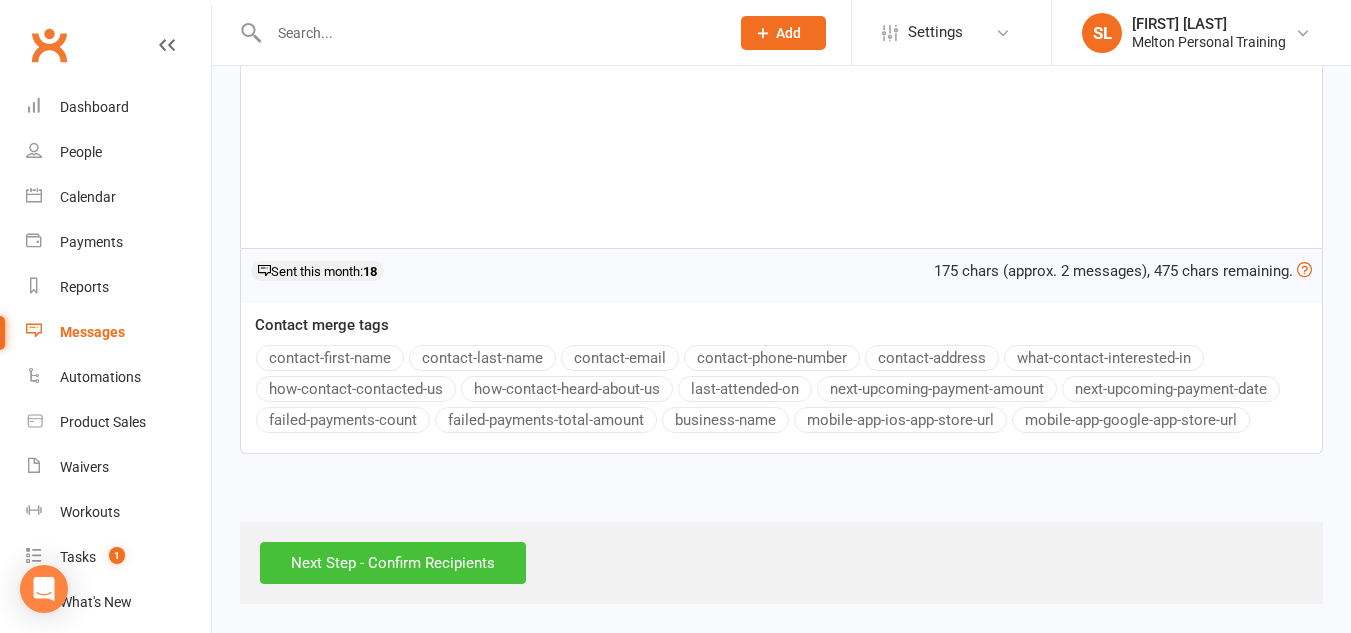click on "Next Step - Confirm Recipients" at bounding box center (393, 563) 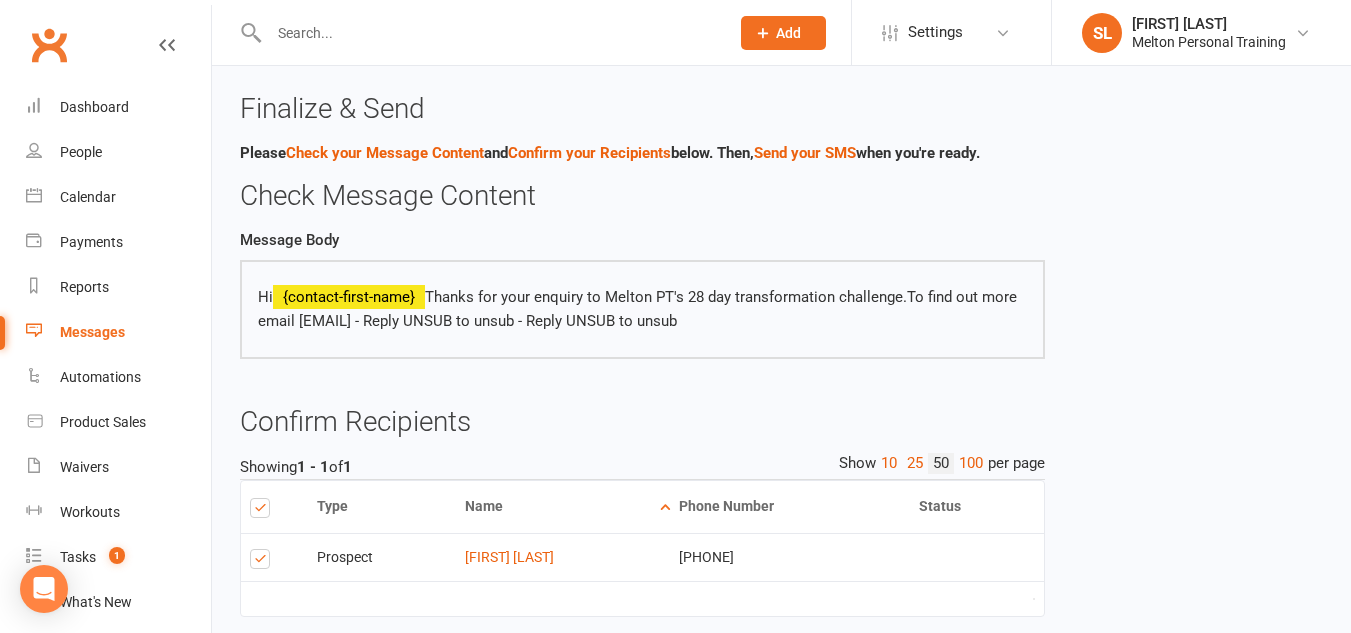 scroll, scrollTop: 111, scrollLeft: 0, axis: vertical 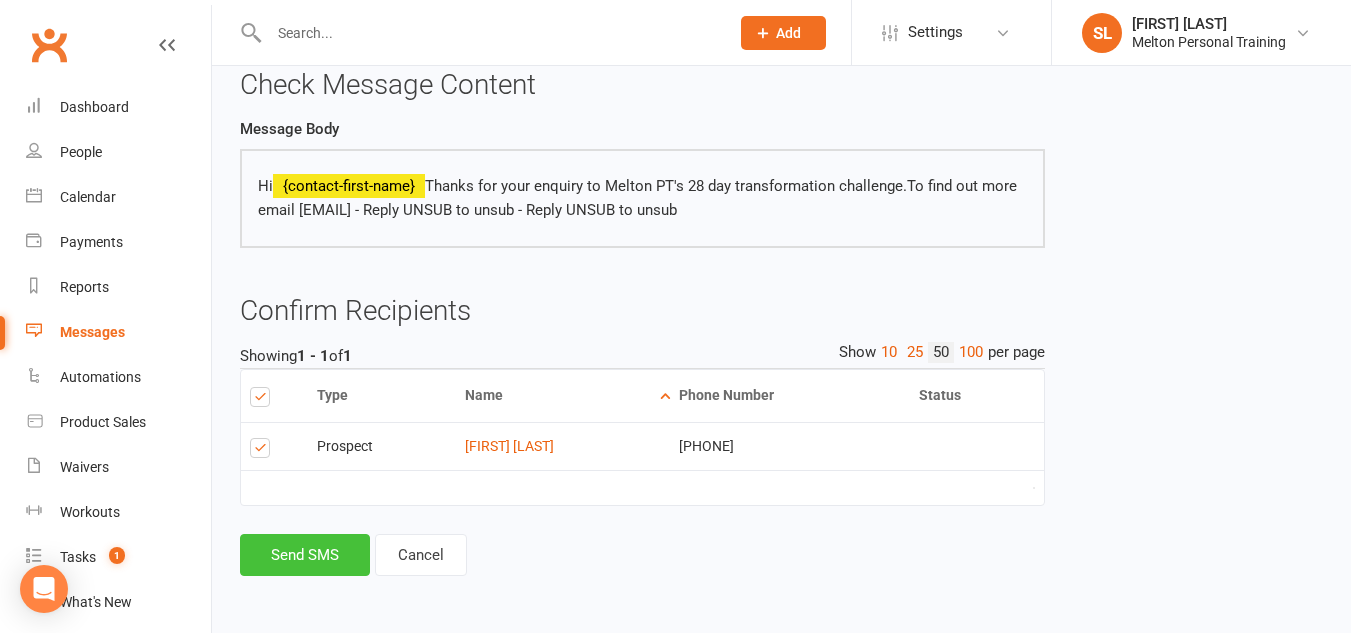 click on "Send SMS" at bounding box center [305, 555] 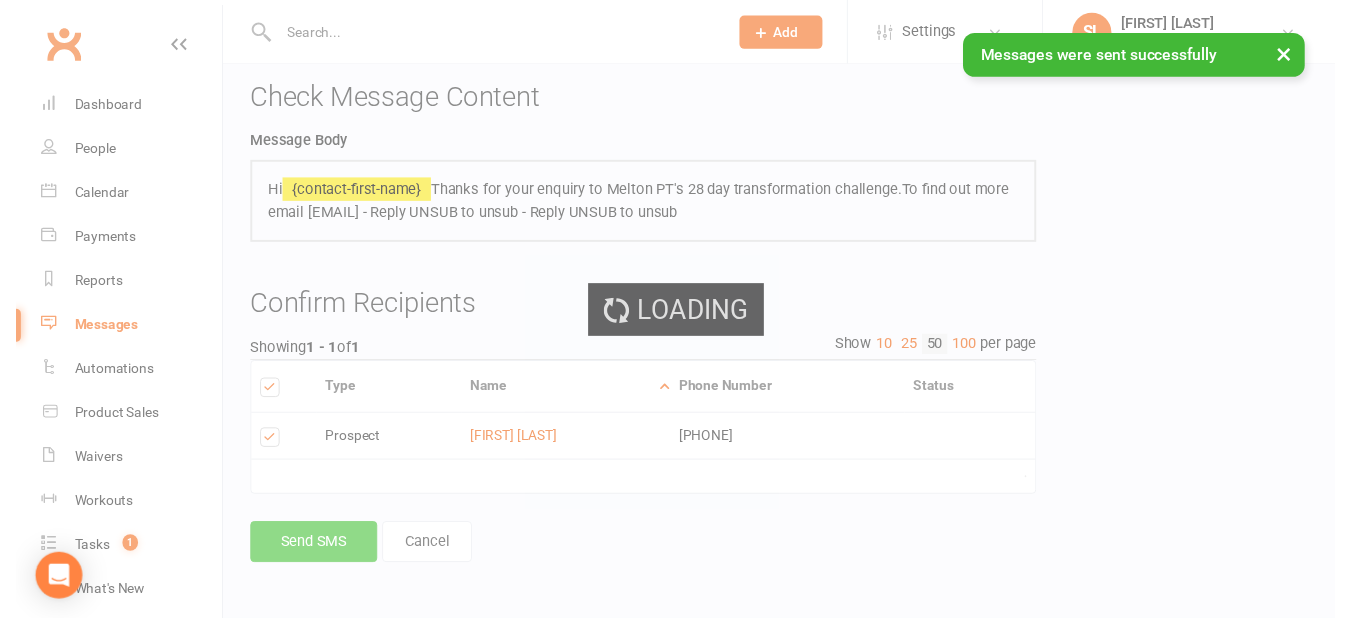 scroll, scrollTop: 111, scrollLeft: 0, axis: vertical 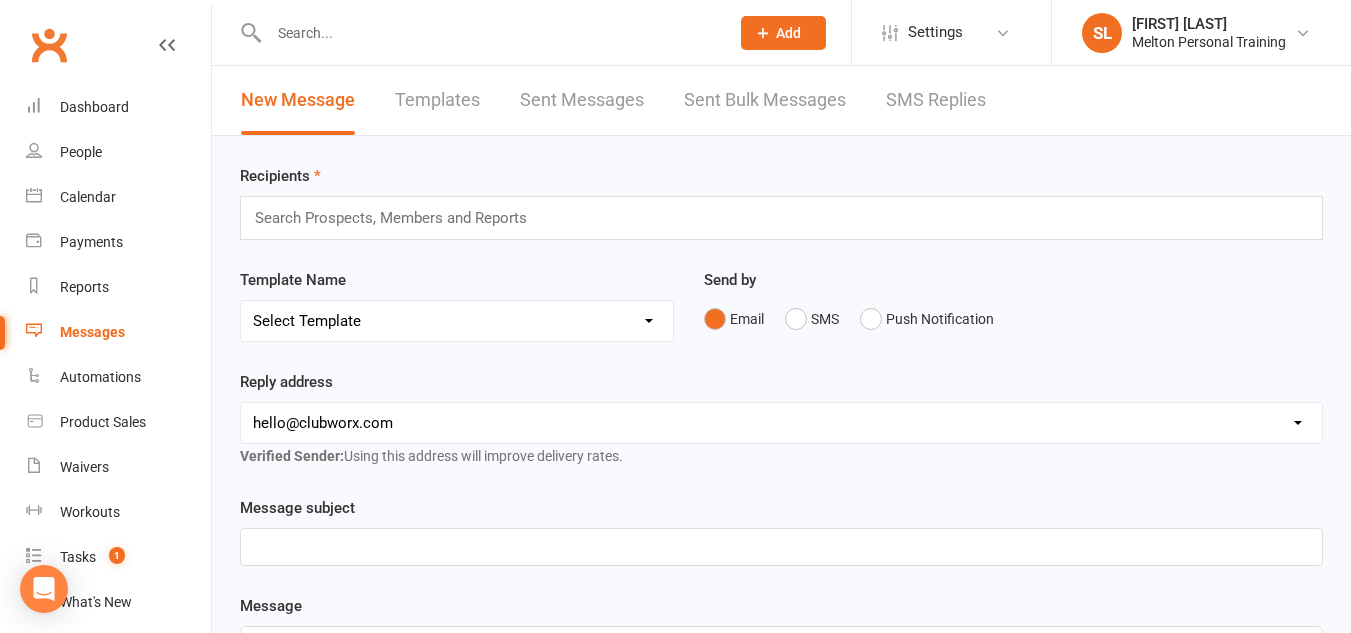 click at bounding box center [489, 33] 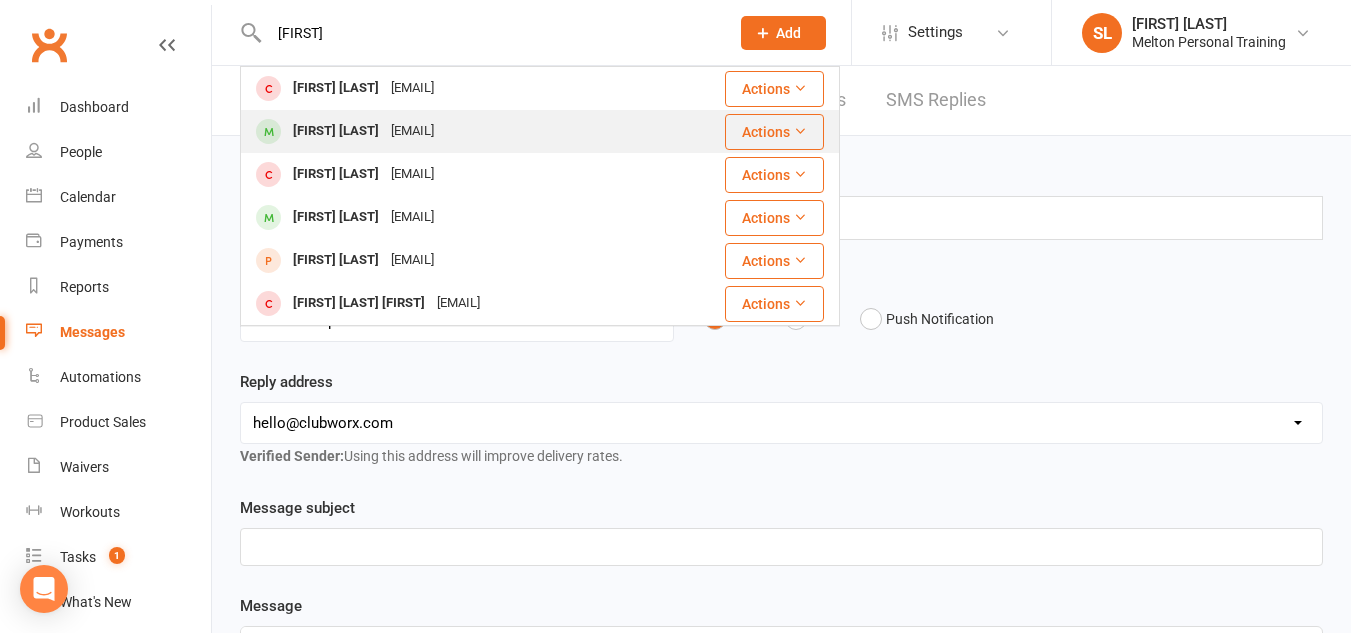type on "[FIRST]" 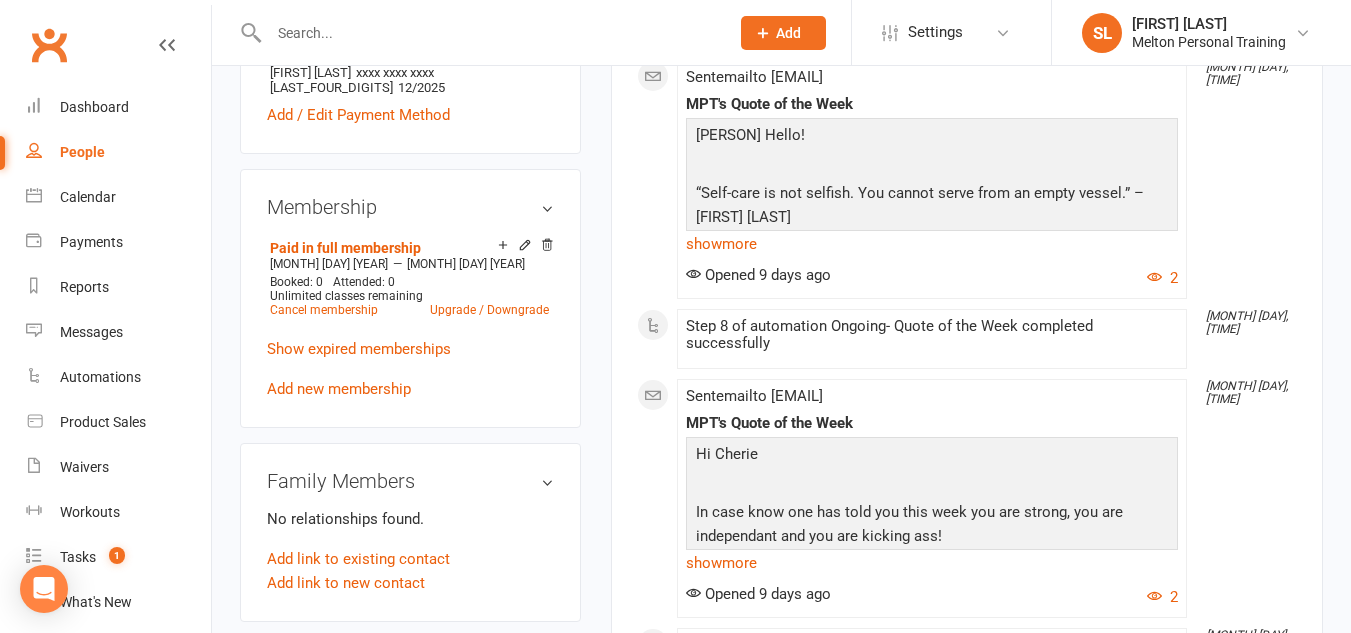 scroll, scrollTop: 790, scrollLeft: 0, axis: vertical 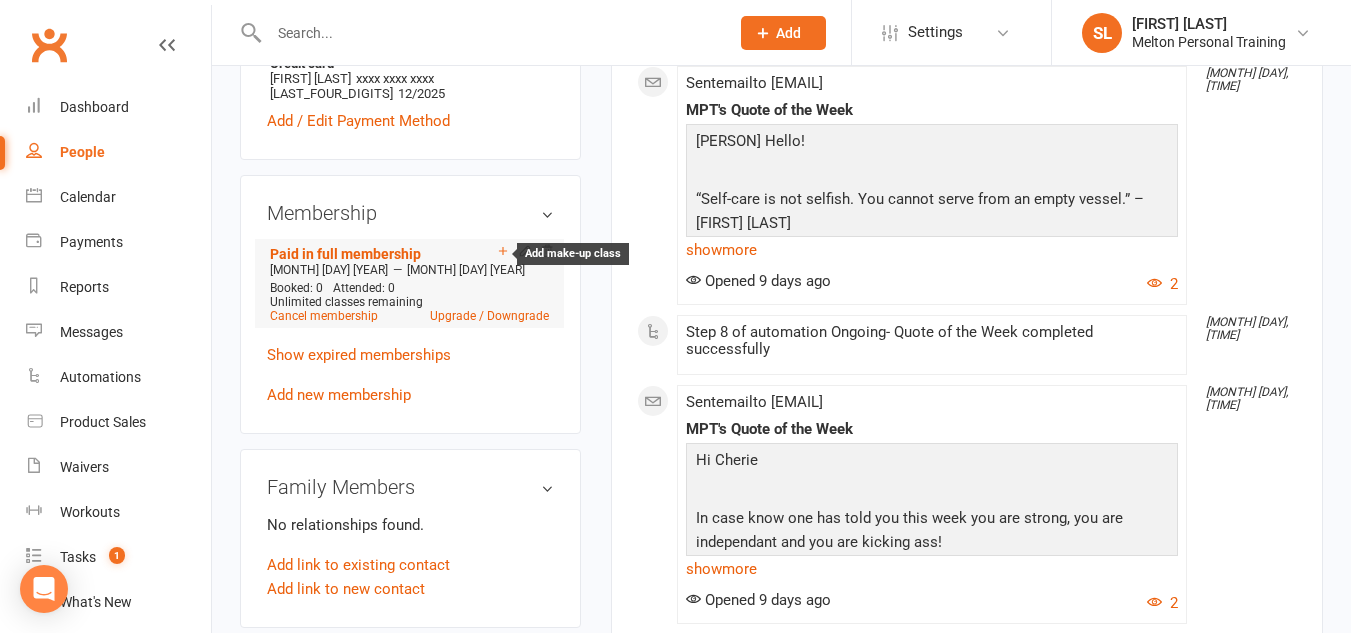 click 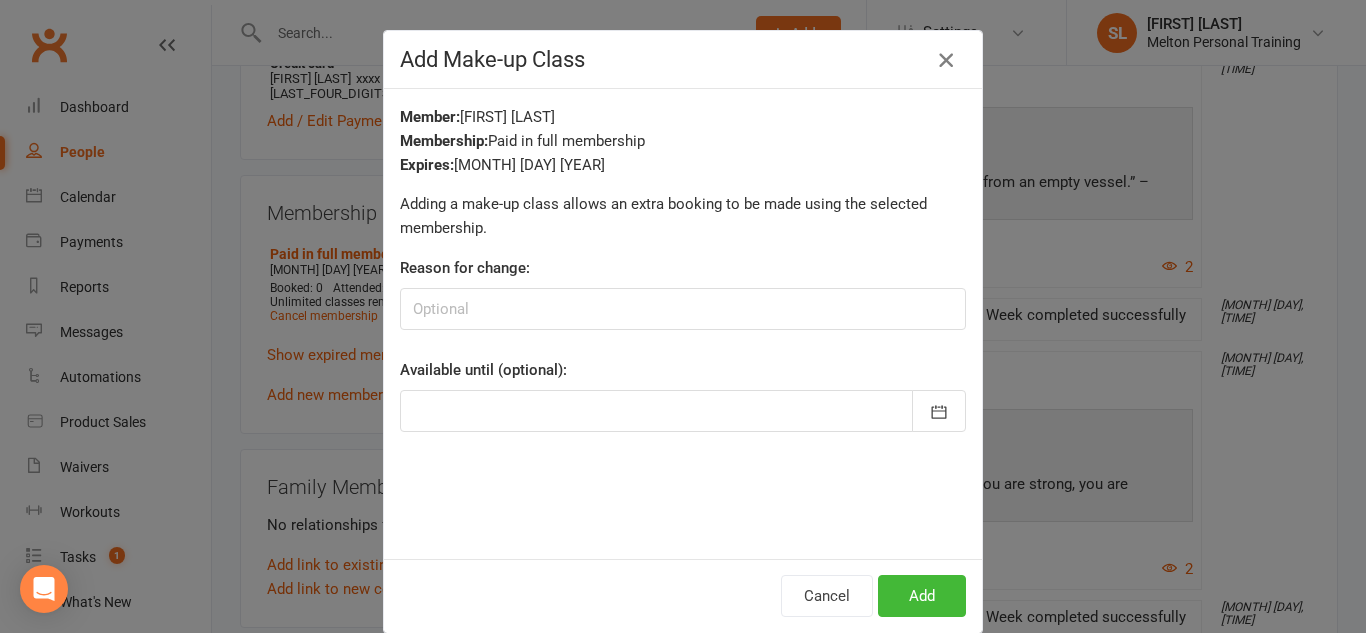 click at bounding box center (946, 60) 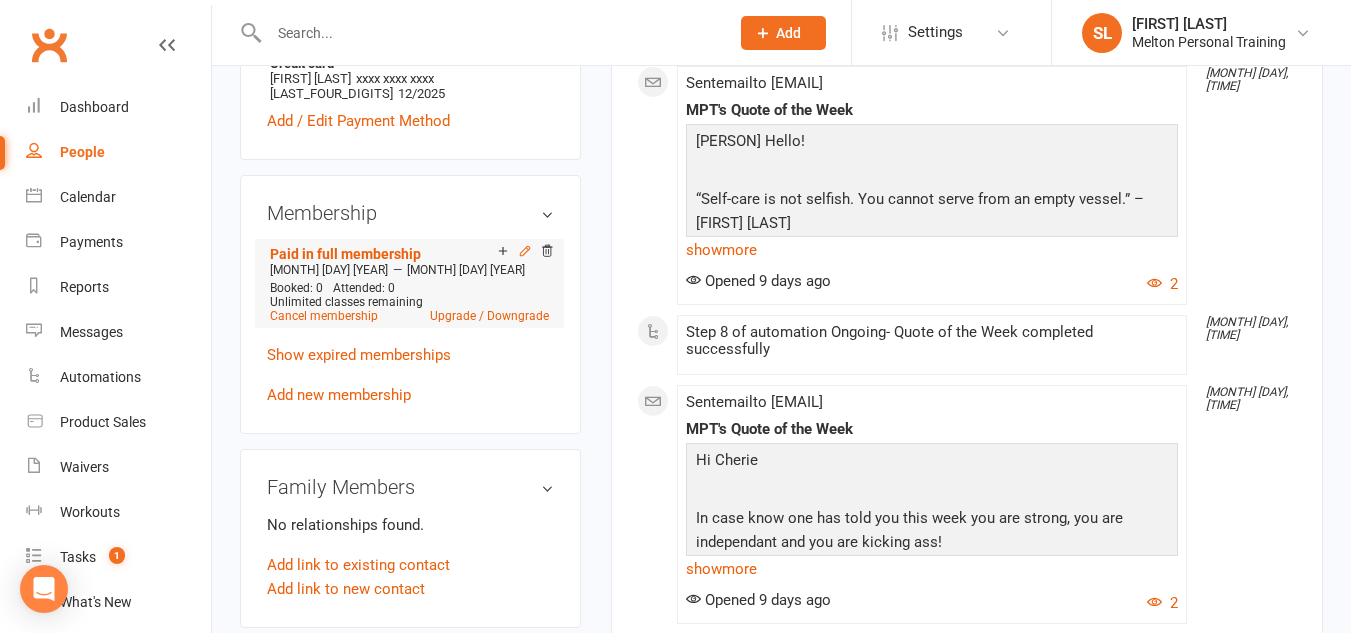 click 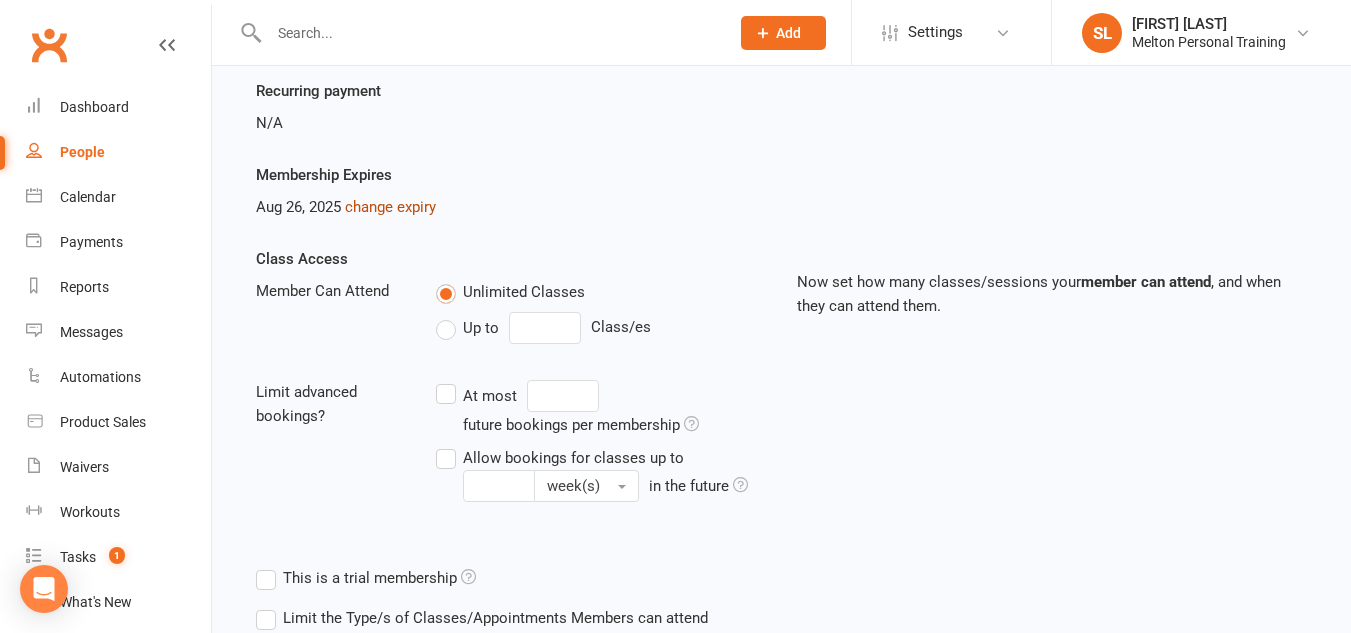 scroll, scrollTop: 281, scrollLeft: 0, axis: vertical 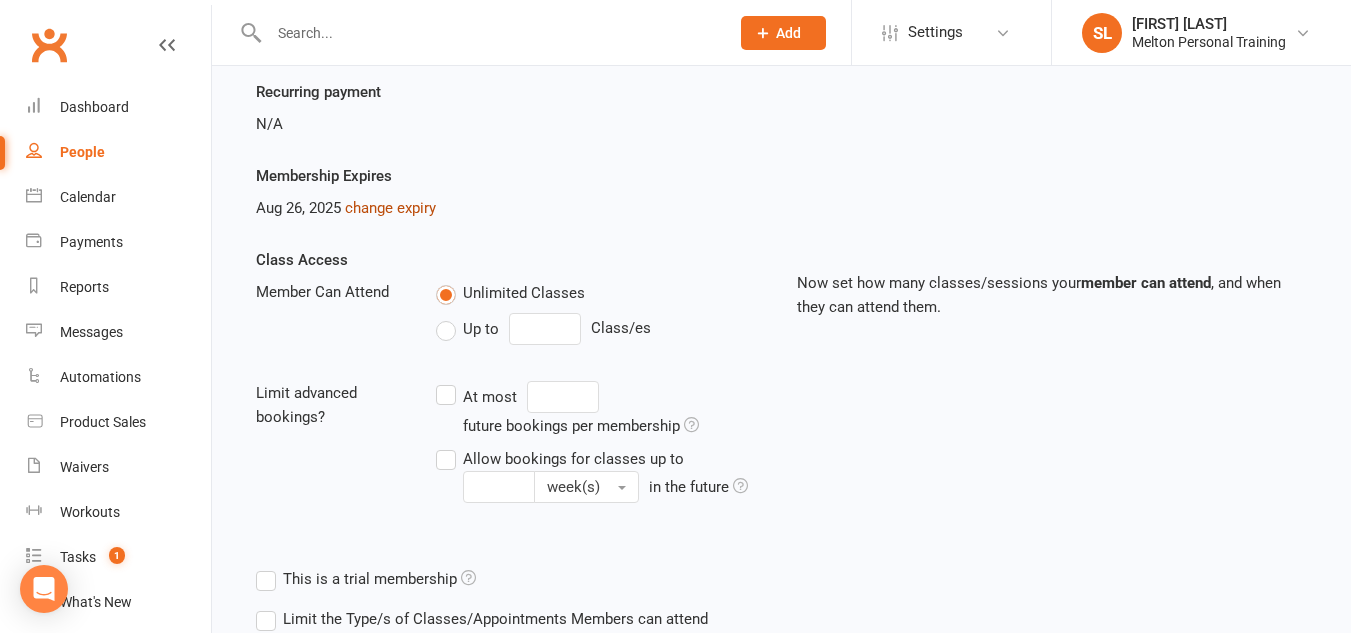 click on "change expiry" at bounding box center (390, 208) 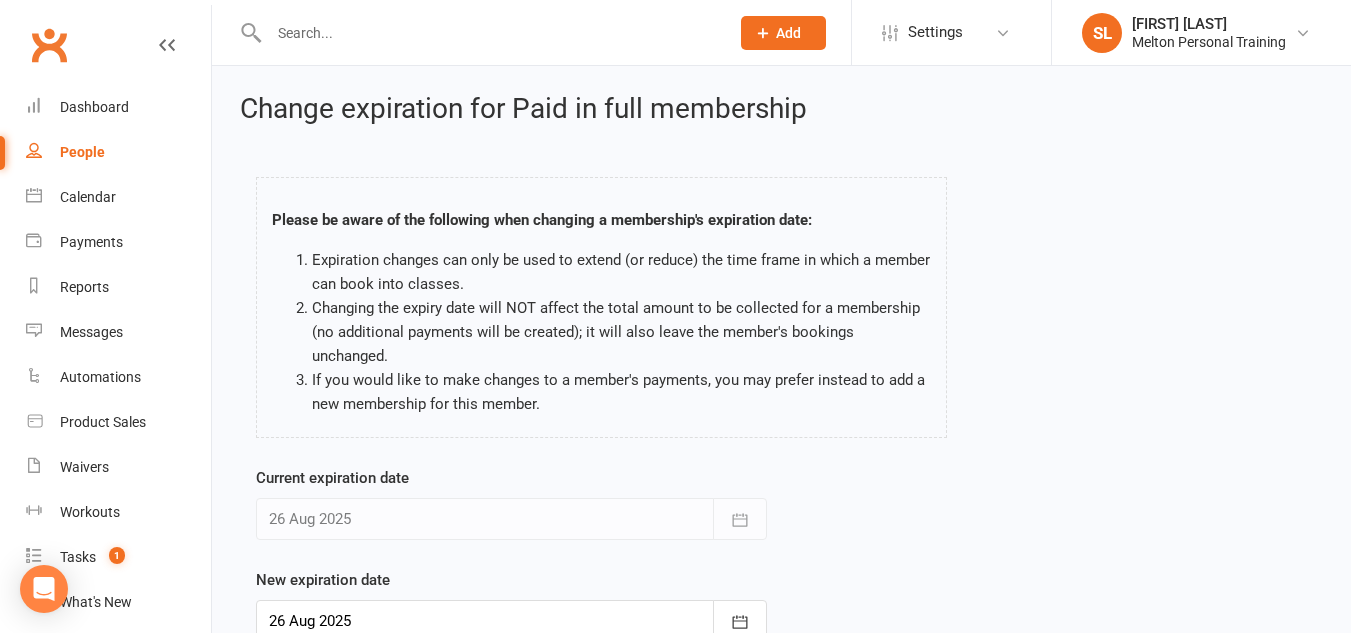 scroll, scrollTop: 144, scrollLeft: 0, axis: vertical 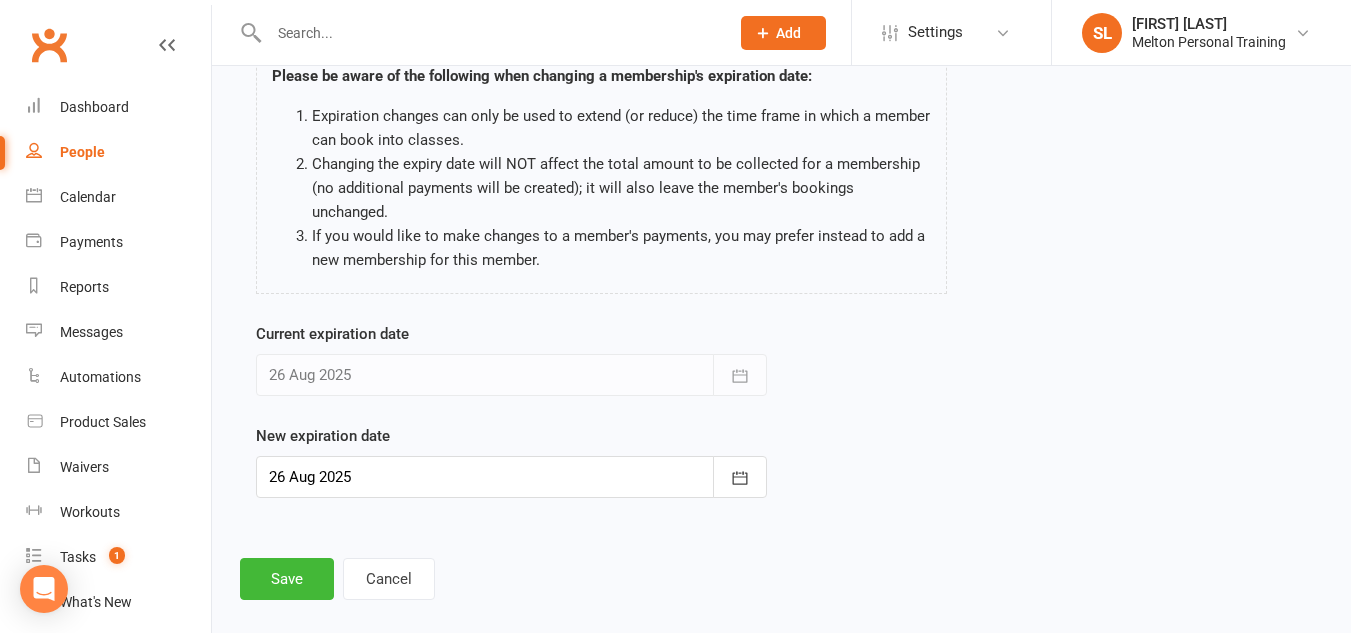 click at bounding box center (511, 477) 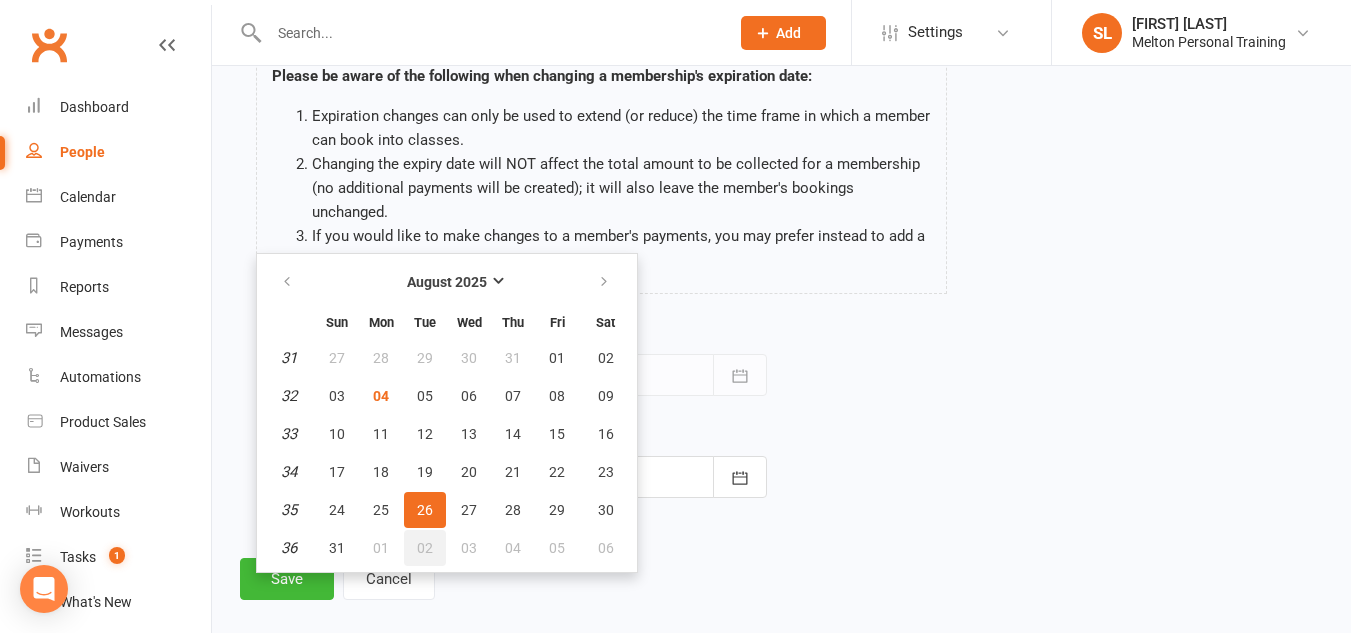 click on "02" at bounding box center (425, 548) 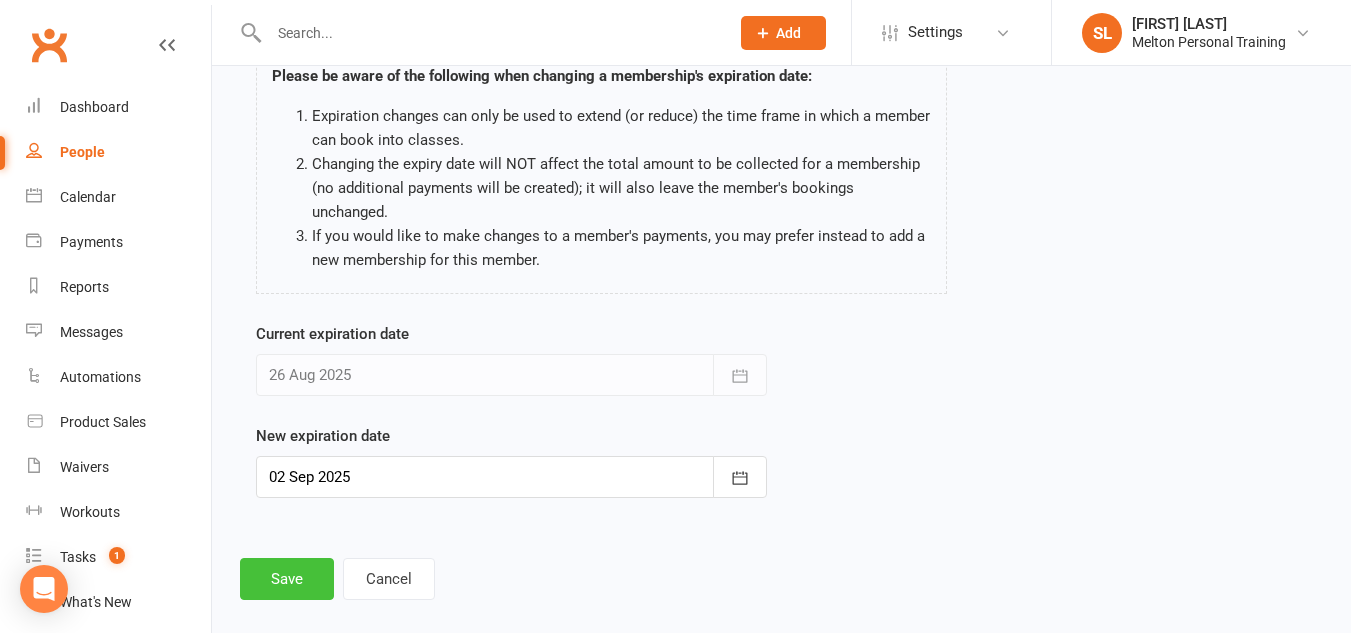 click on "Save" at bounding box center (287, 579) 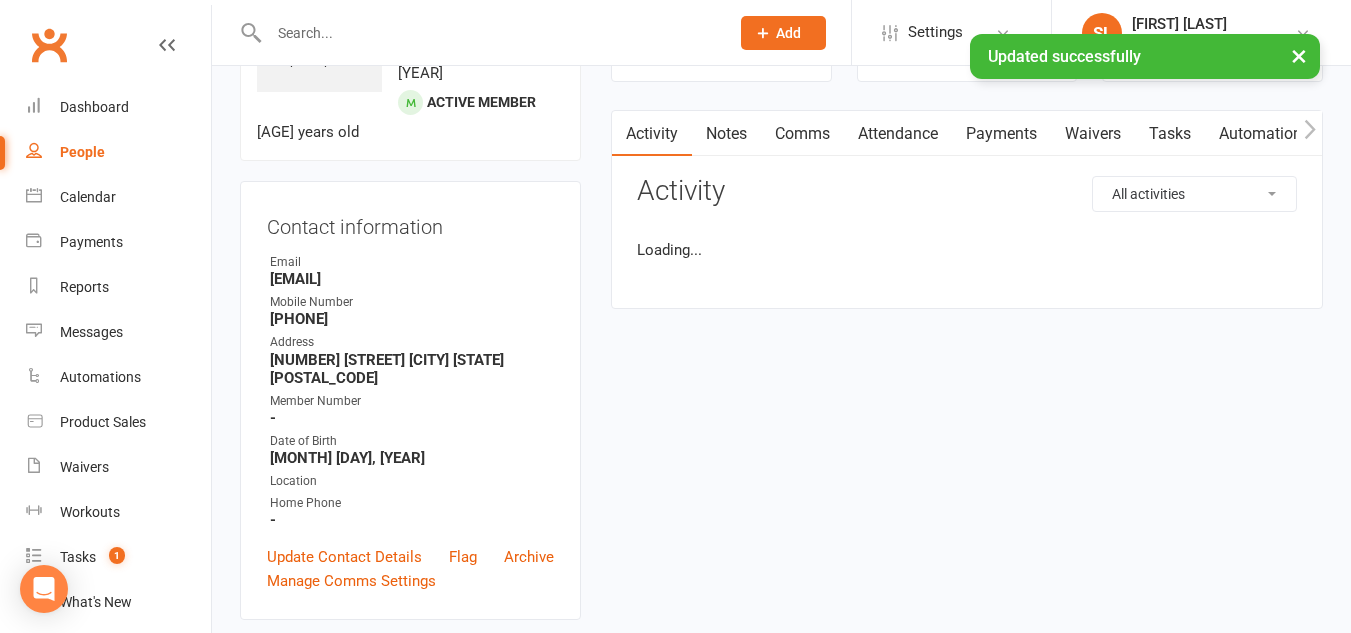 scroll, scrollTop: 0, scrollLeft: 0, axis: both 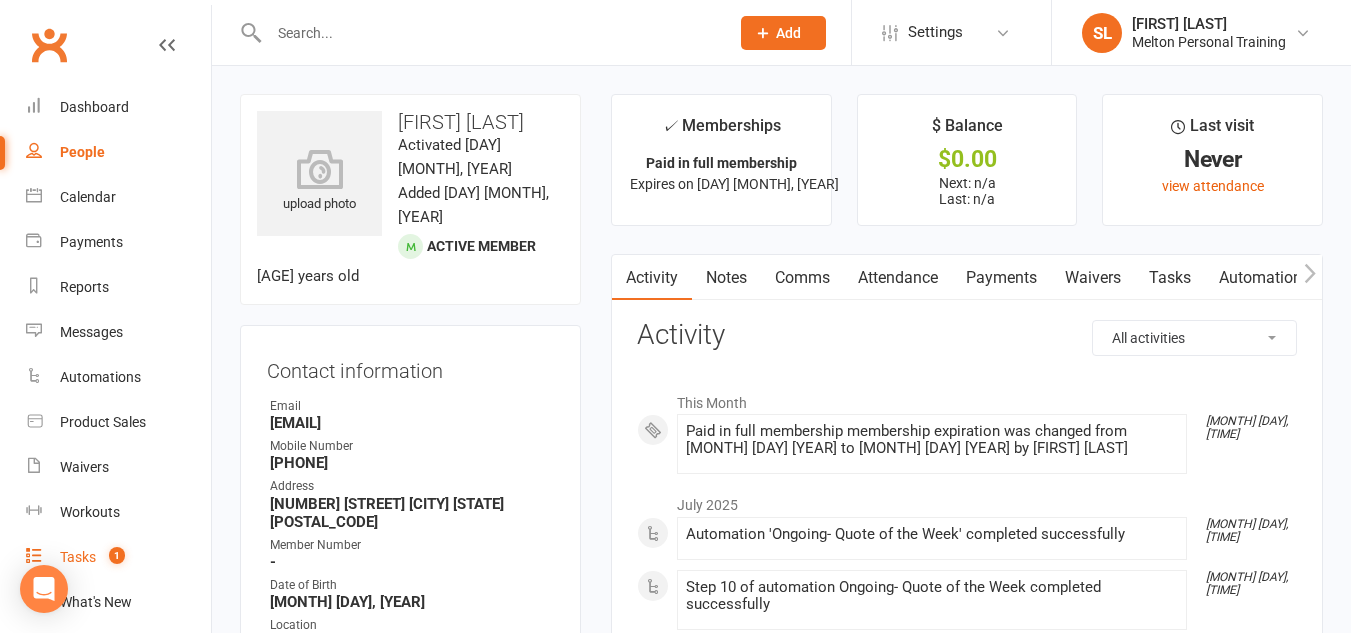 click on "Tasks" at bounding box center [78, 557] 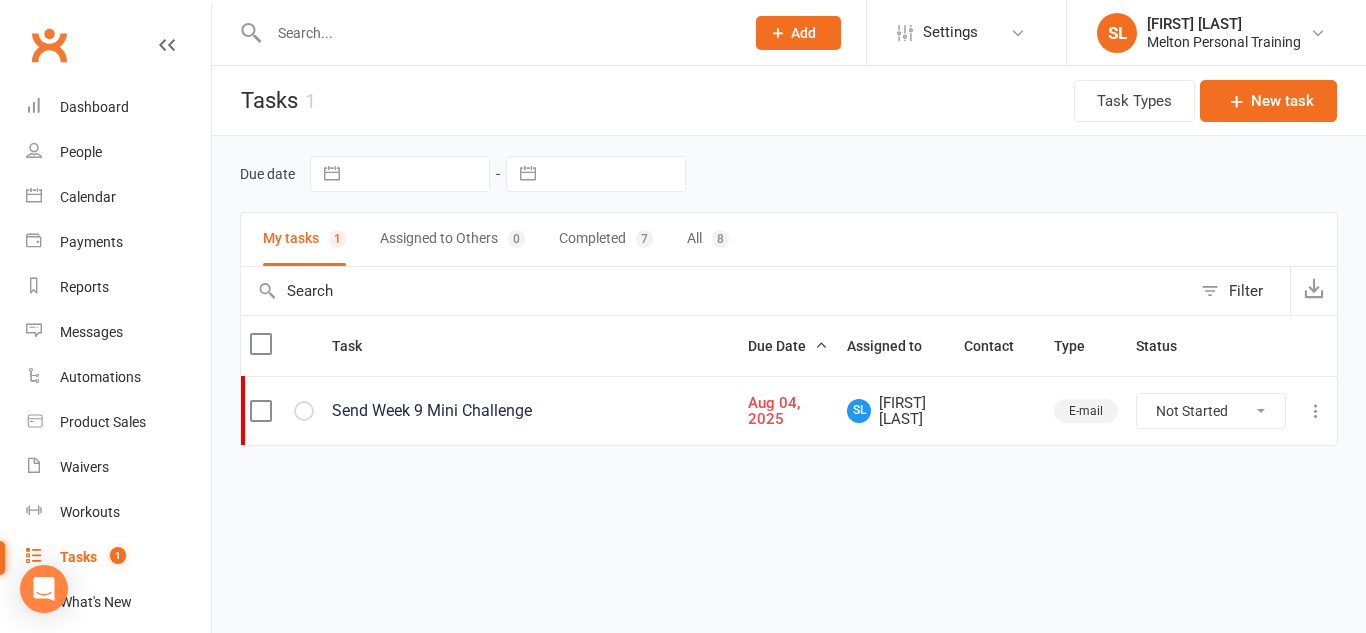 click at bounding box center (1316, 411) 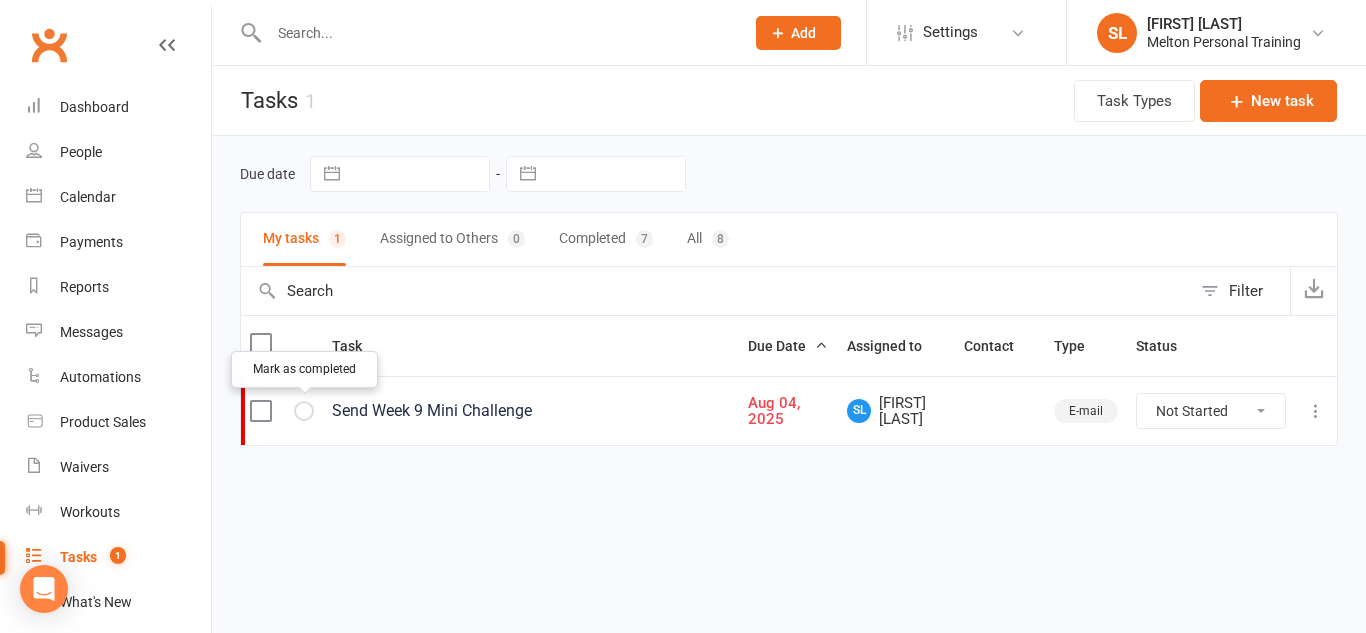 click at bounding box center [304, 411] 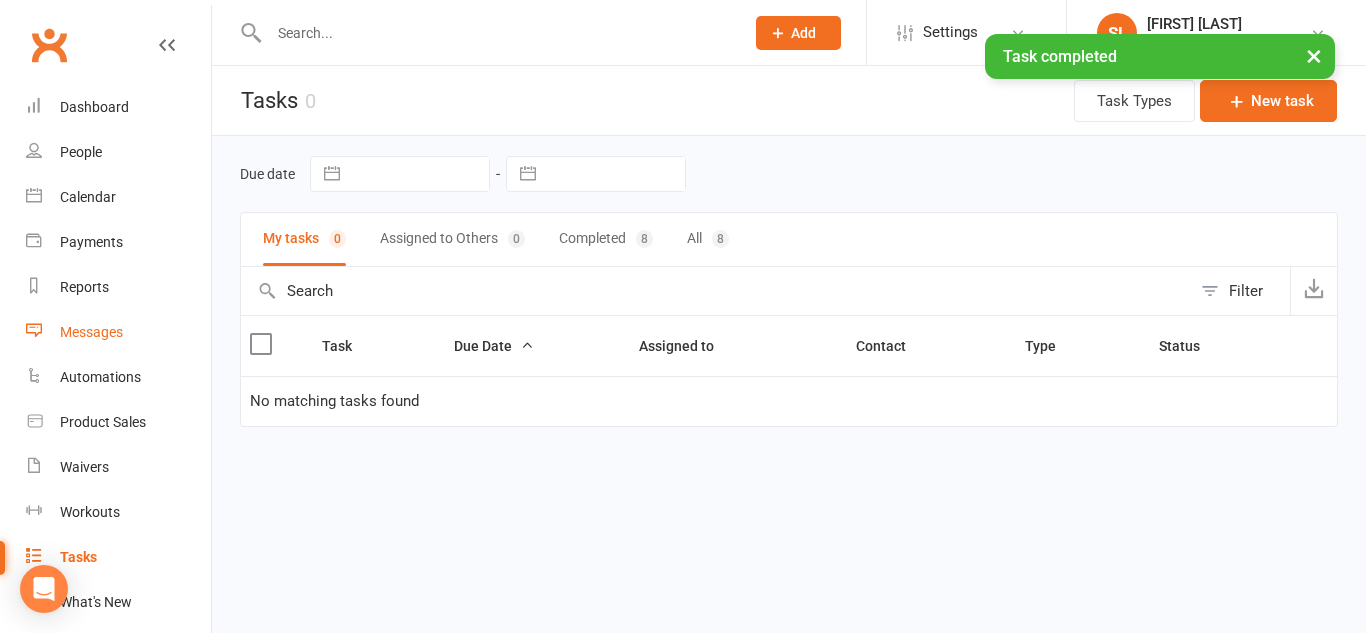 click on "Messages" at bounding box center (91, 332) 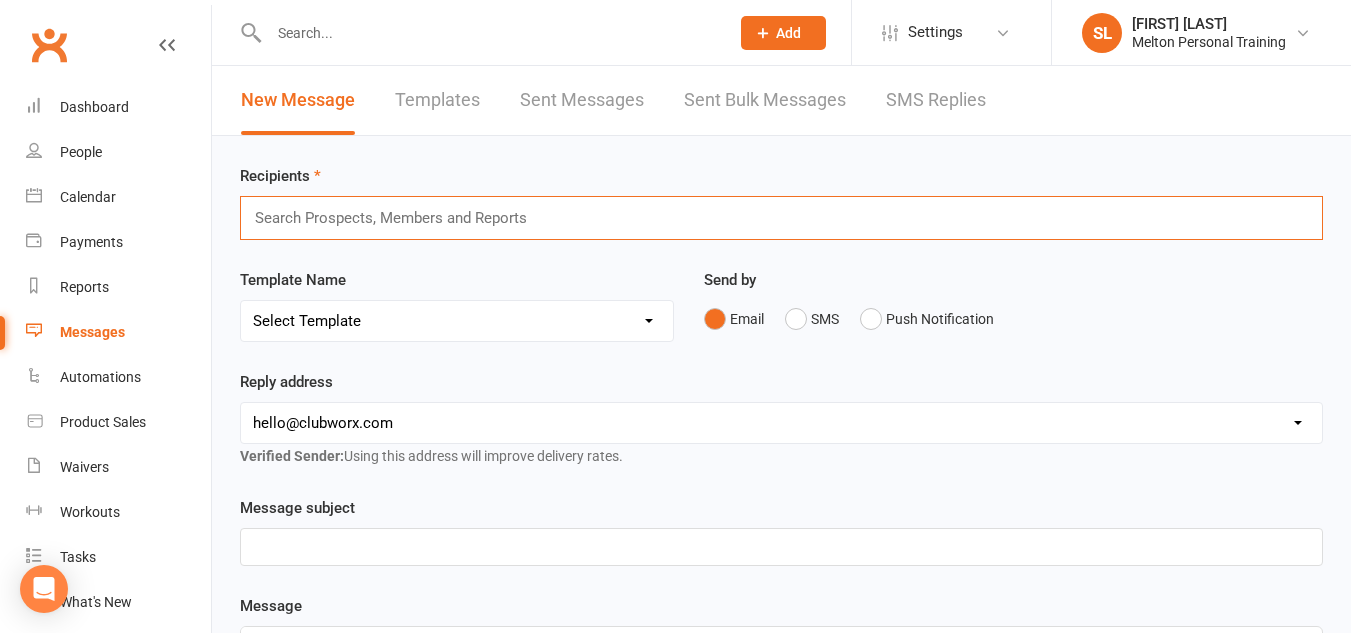 click at bounding box center (399, 218) 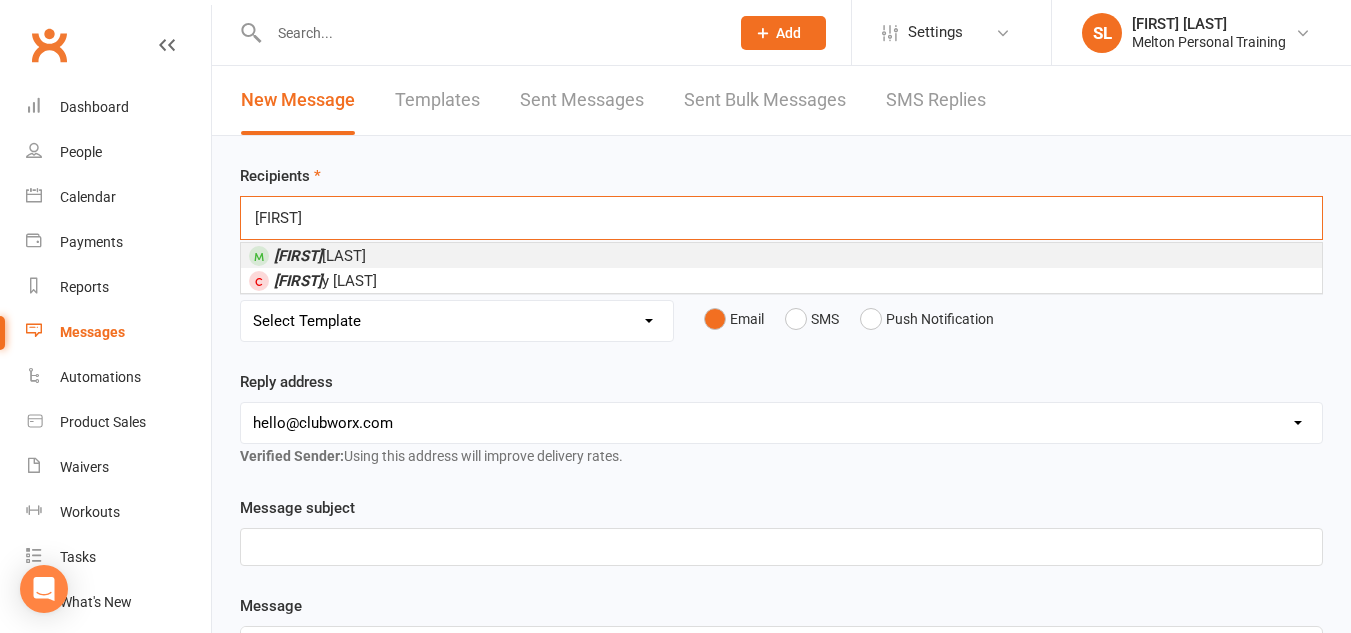 type on "[FIRST]" 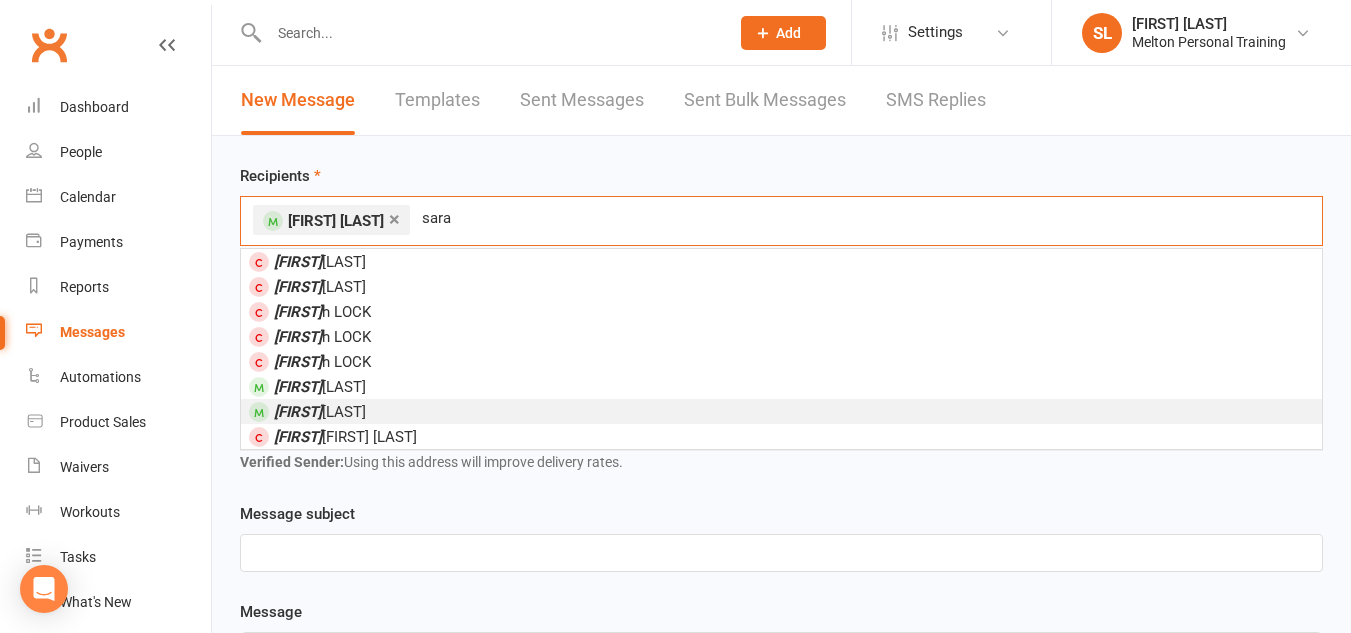 type on "sara" 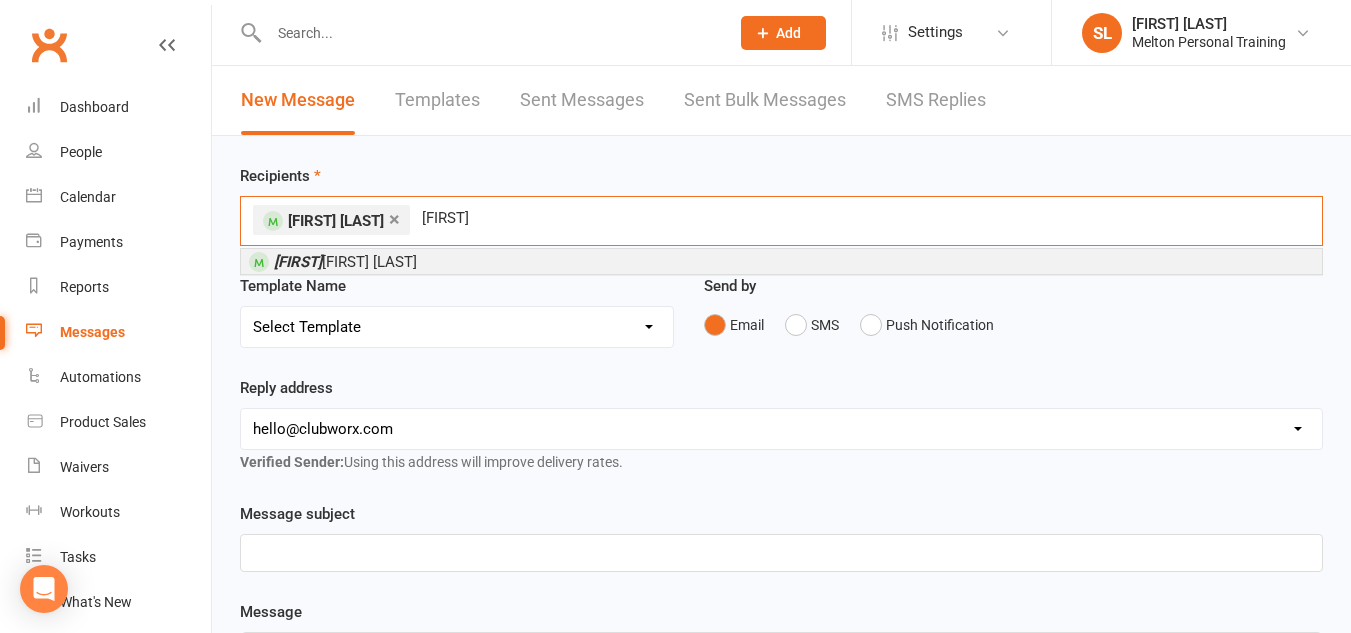 type on "[FIRST]" 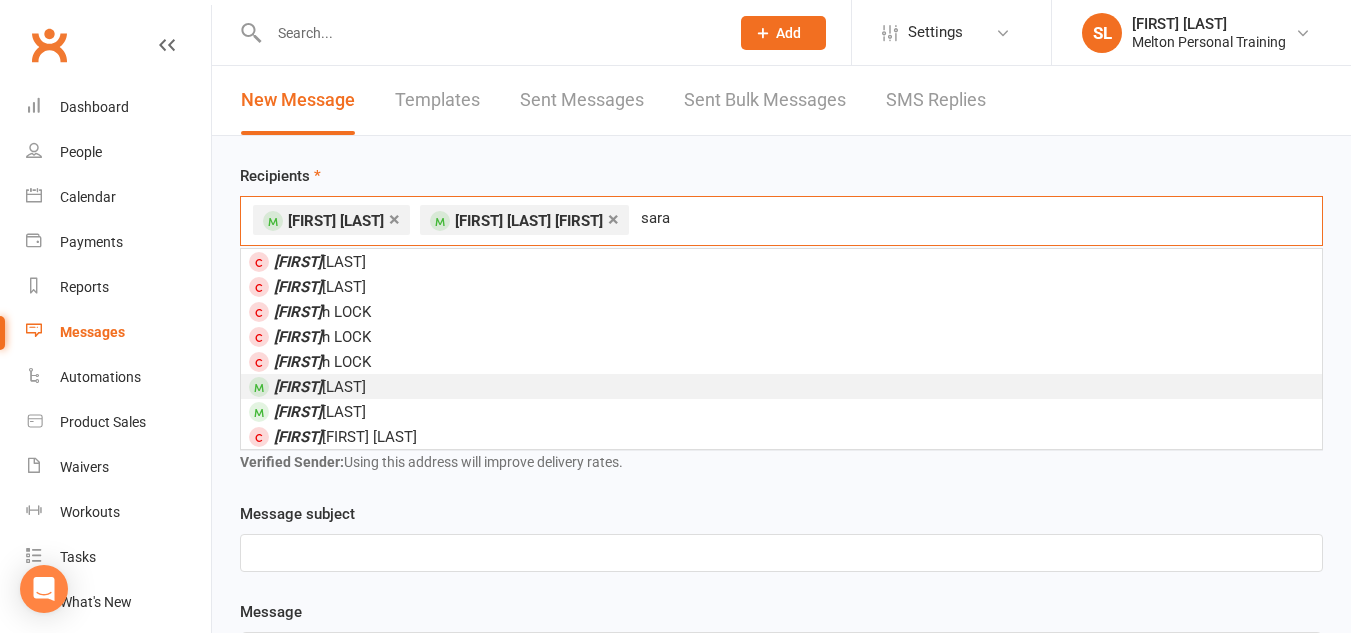 type on "sara" 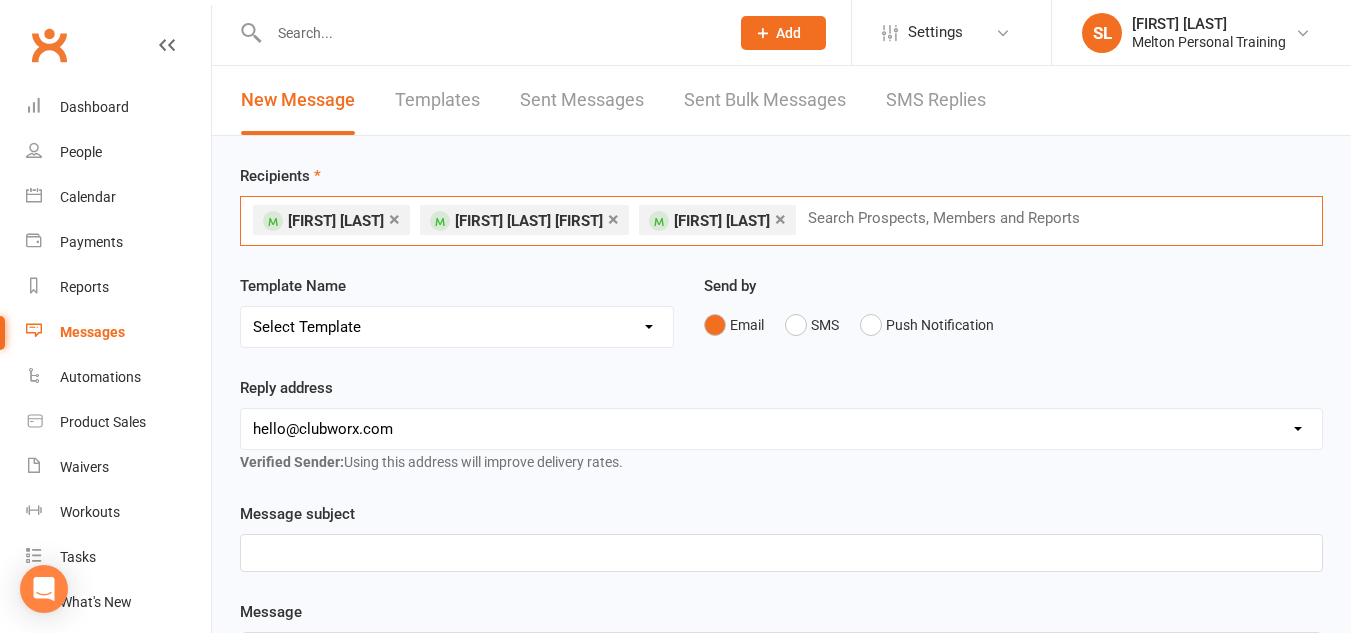 click on "Select Template [SMS] [Default template - review before using] Appointment reminder [SMS] [Default template - review before using] Missed class [SMS] [Default template - review before using] Initial response to enquiry [Email] Generic Email Reply [SMS] [Default template - review before using] Flash sale [Email] [Default template - review before using] Newsletter Email Template - Monthly Edition [SMS] [Default template - review before using] Sign up offer [Email] Info Topic 1- Motivation- 9 Week Strength Challenge  [Email] Info Topic 2 -Nutrition, Supplements, Sleep & Hydration-9 Week Strength Challenge  [Email] Info Topic 3- Movement, Mental Health and Support Networks [Email] Info Topic 4- Misconceptions [Email] Info Topic 5- It's Just the Beginning [Email] Info Topic 6- Data Research [Email] Mini Challenge Week 2 [Email] Mini Challenge Week 3 [Email] Mini Challenge Week 4 [Email] Mini Challenge Week 5 [Email] Mini Challenge Week 6 [Email] Mini Challenge Week 7 [Email] Mini Challenge Week 8" at bounding box center (457, 327) 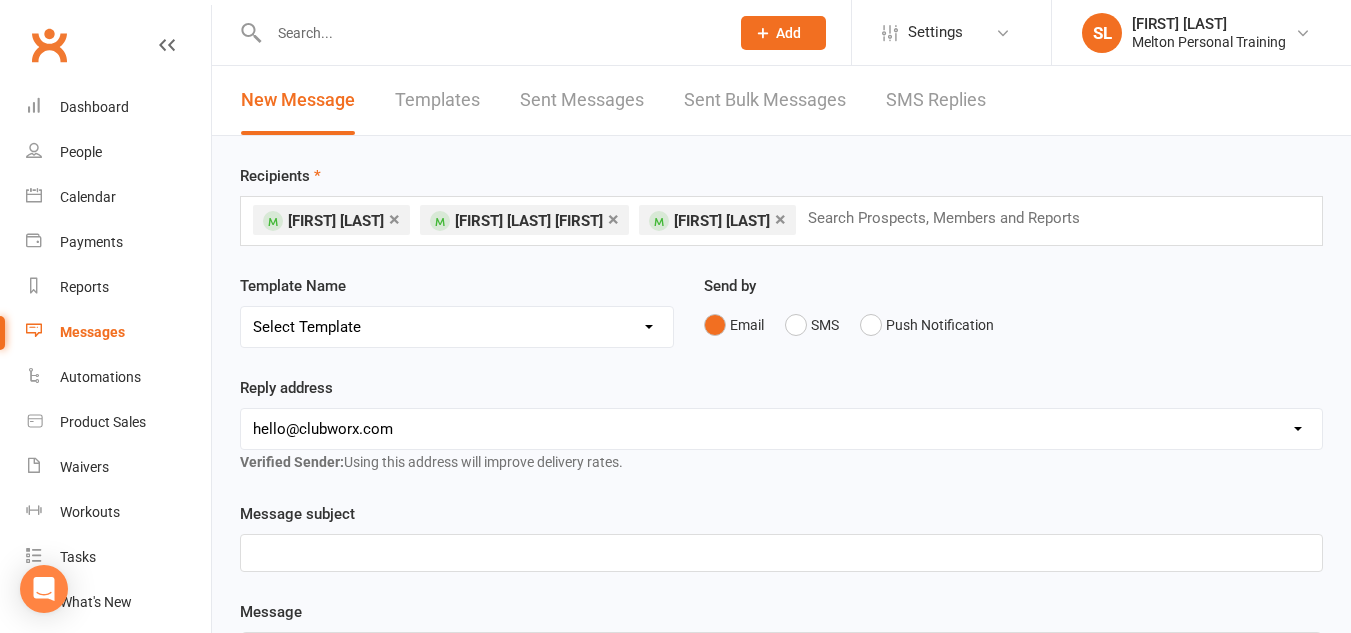 select on "20" 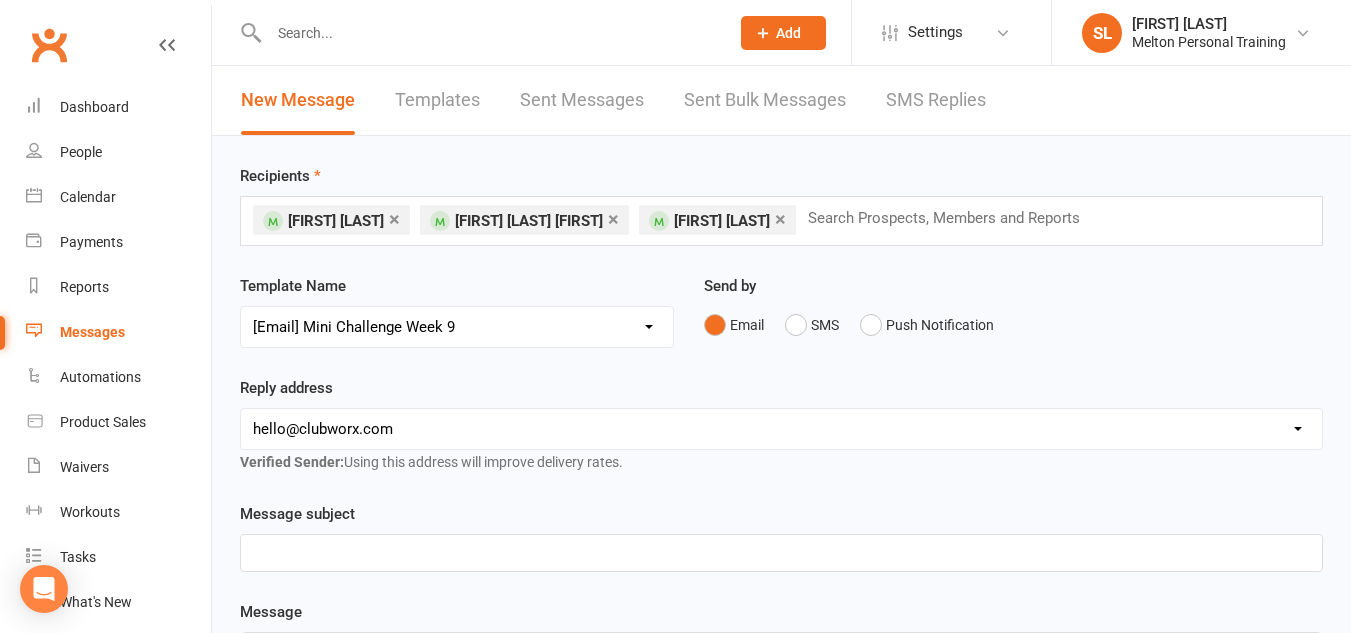 click on "Select Template [SMS] [Default template - review before using] Appointment reminder [SMS] [Default template - review before using] Missed class [SMS] [Default template - review before using] Initial response to enquiry [Email] Generic Email Reply [SMS] [Default template - review before using] Flash sale [Email] [Default template - review before using] Newsletter Email Template - Monthly Edition [SMS] [Default template - review before using] Sign up offer [Email] Info Topic 1- Motivation- 9 Week Strength Challenge  [Email] Info Topic 2 -Nutrition, Supplements, Sleep & Hydration-9 Week Strength Challenge  [Email] Info Topic 3- Movement, Mental Health and Support Networks [Email] Info Topic 4- Misconceptions [Email] Info Topic 5- It's Just the Beginning [Email] Info Topic 6- Data Research [Email] Mini Challenge Week 2 [Email] Mini Challenge Week 3 [Email] Mini Challenge Week 4 [Email] Mini Challenge Week 5 [Email] Mini Challenge Week 6 [Email] Mini Challenge Week 7 [Email] Mini Challenge Week 8" at bounding box center [457, 327] 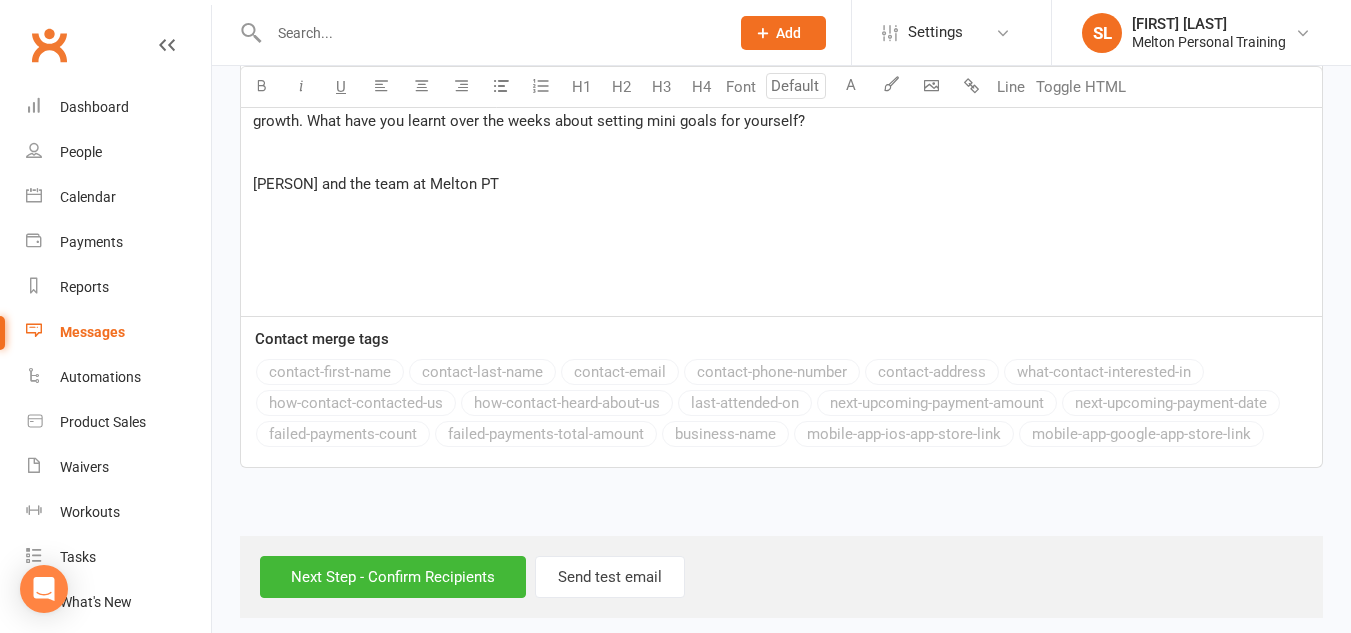 scroll, scrollTop: 672, scrollLeft: 0, axis: vertical 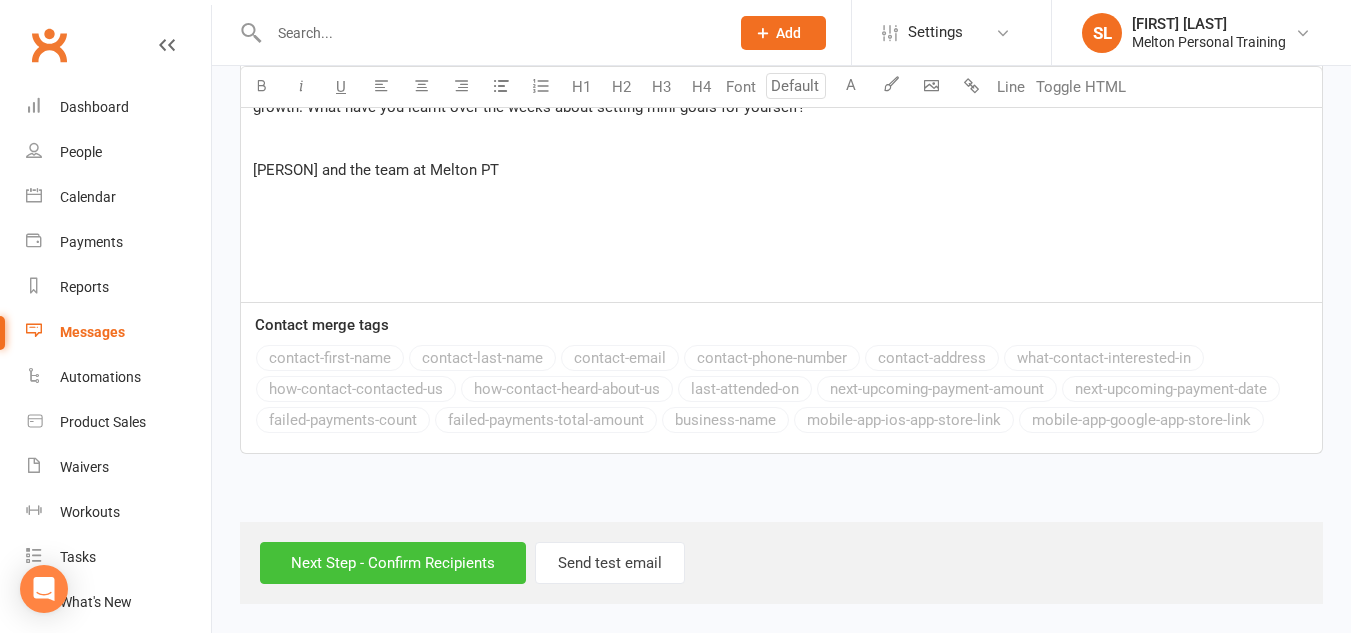 click on "Next Step - Confirm Recipients" at bounding box center [393, 563] 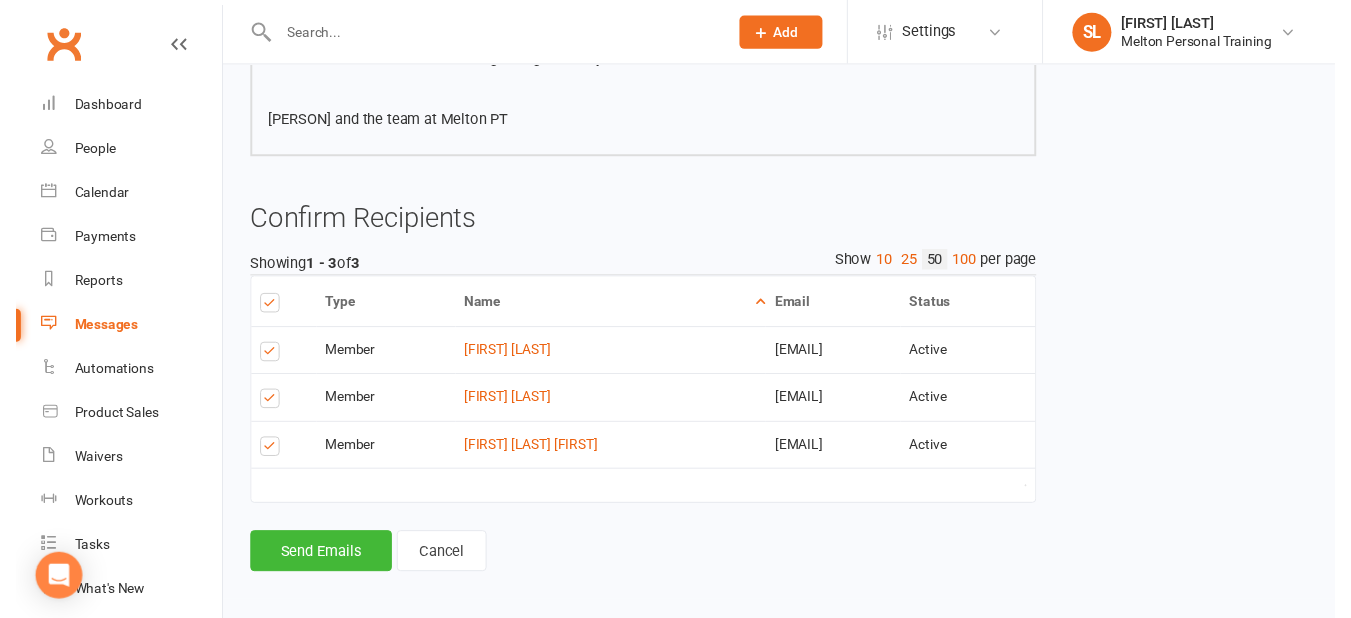 scroll, scrollTop: 430, scrollLeft: 0, axis: vertical 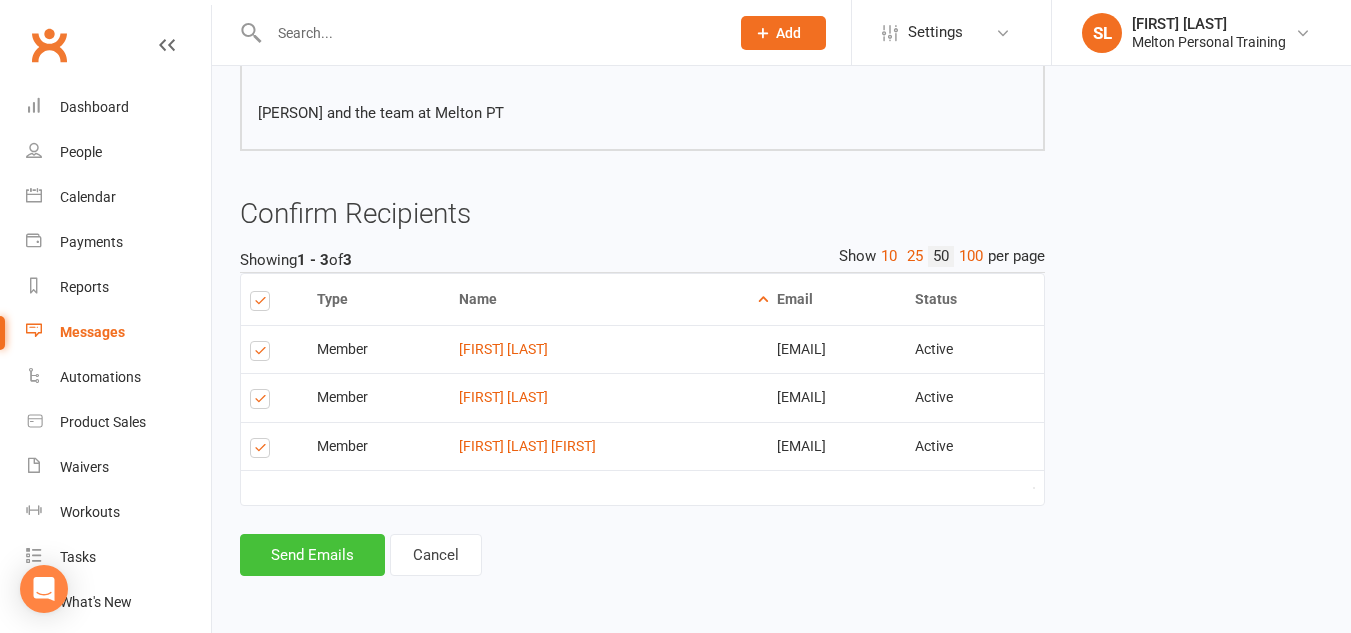 click on "Send Emails" at bounding box center [312, 555] 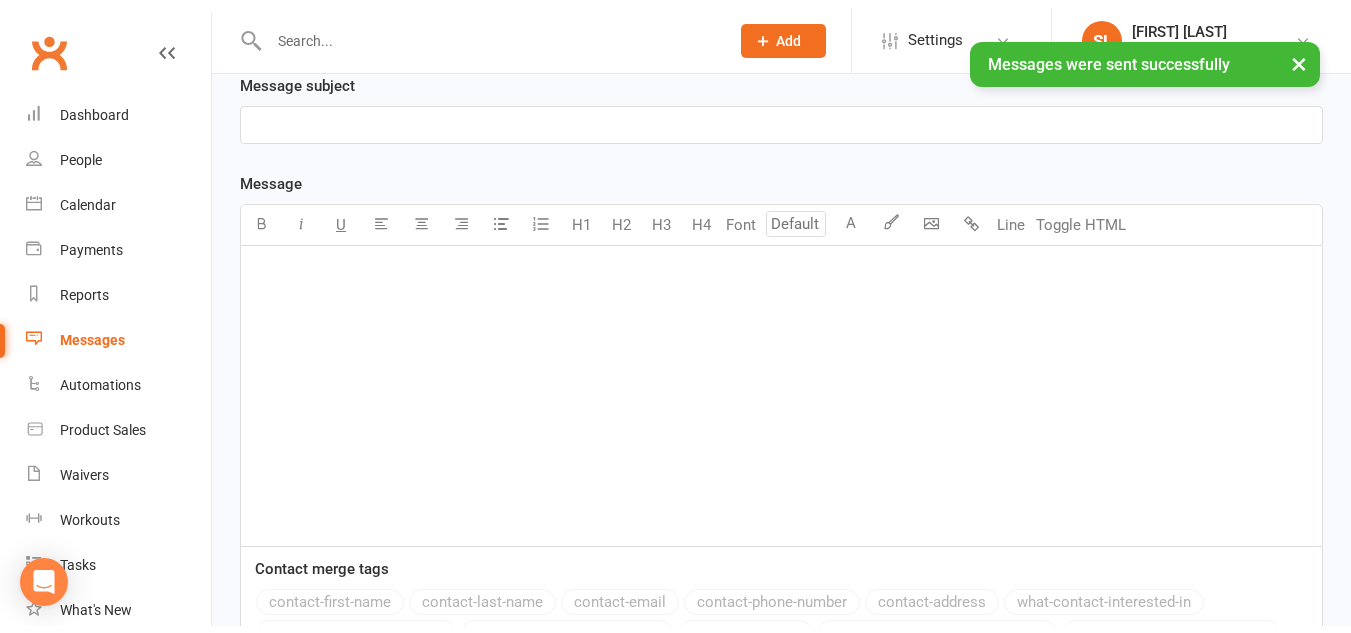 scroll, scrollTop: 0, scrollLeft: 0, axis: both 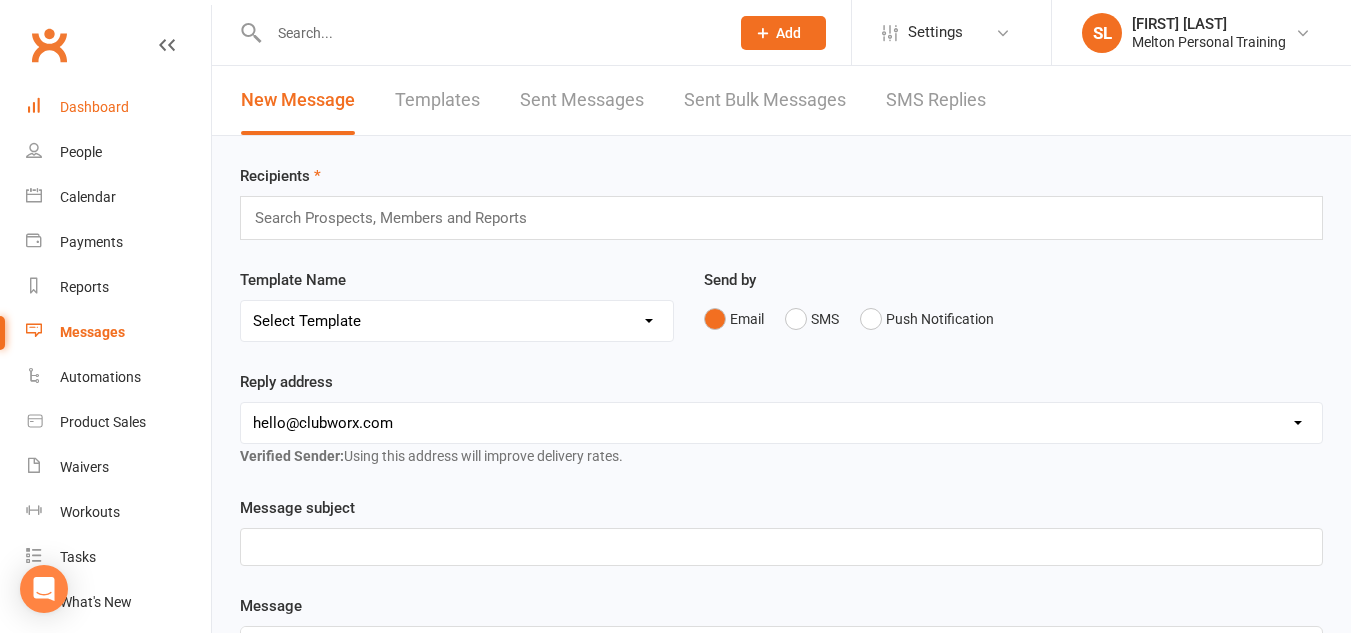 click on "Dashboard" at bounding box center [94, 107] 